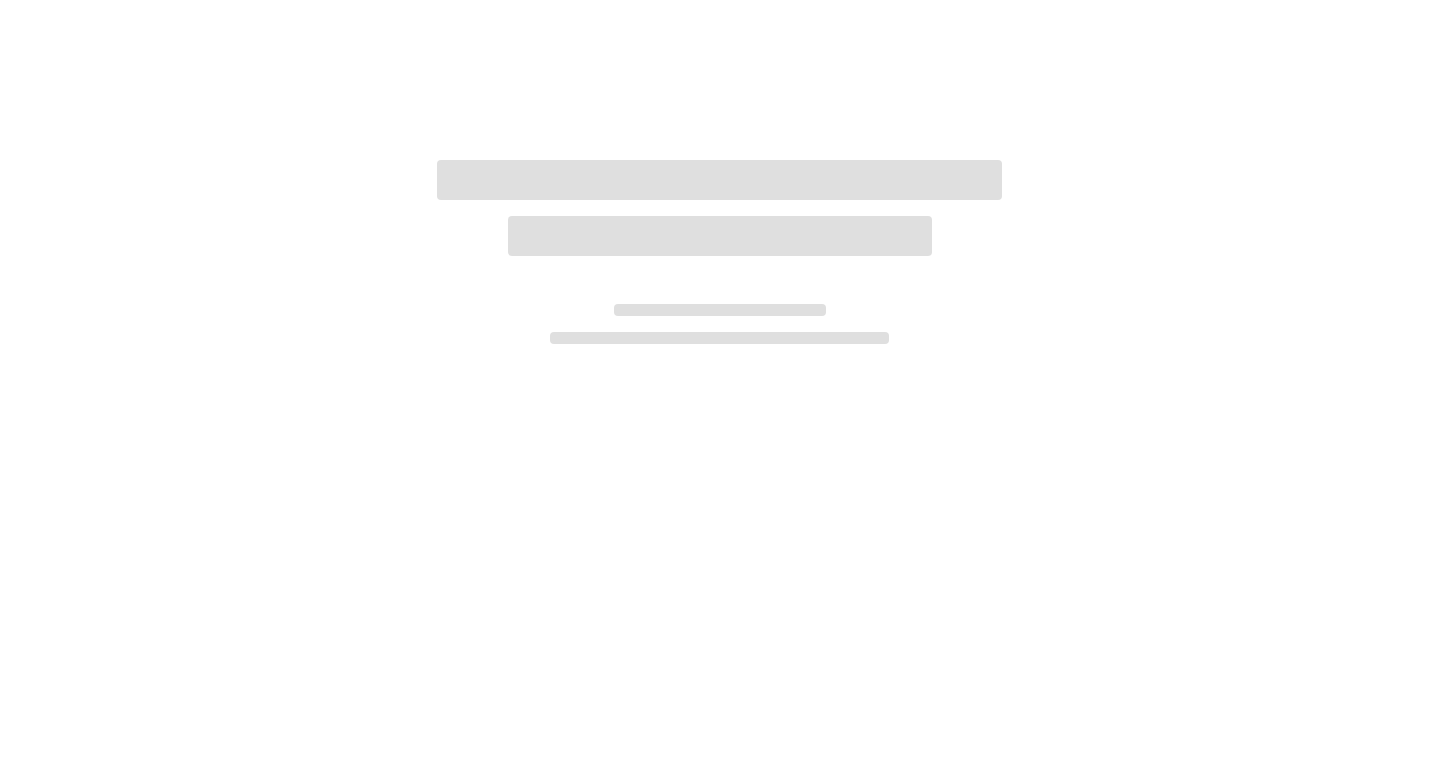 scroll, scrollTop: 0, scrollLeft: 0, axis: both 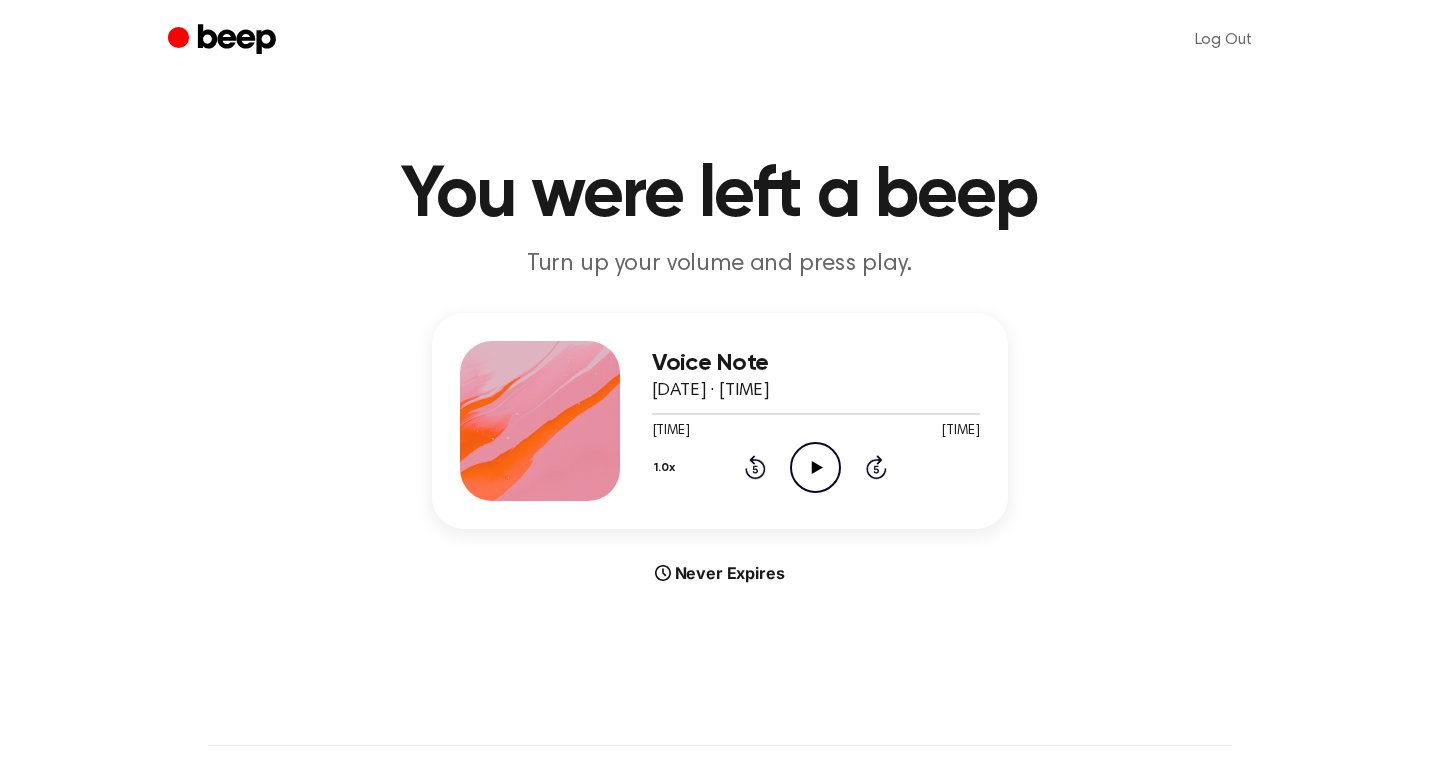 click on "Play Audio" 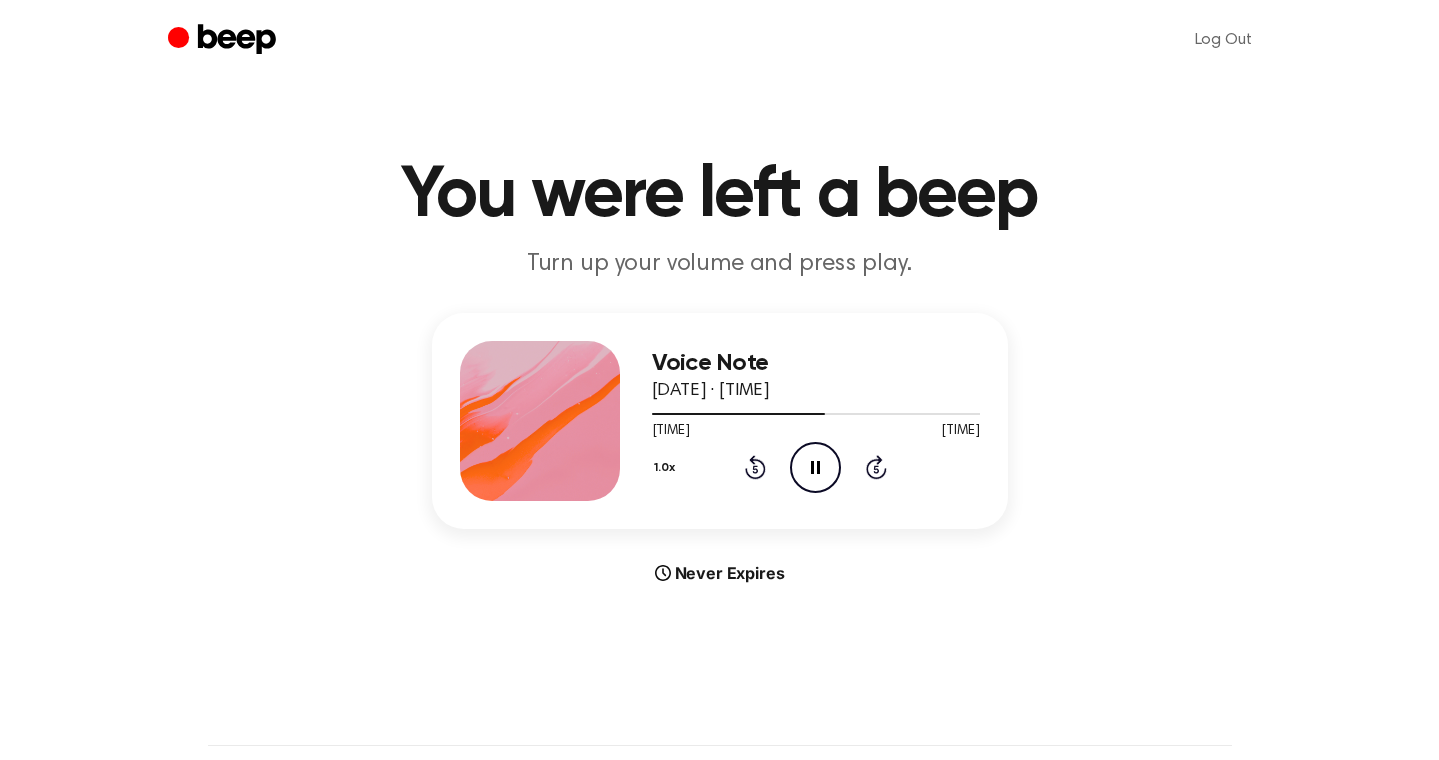 click on "Rewind 5 seconds" 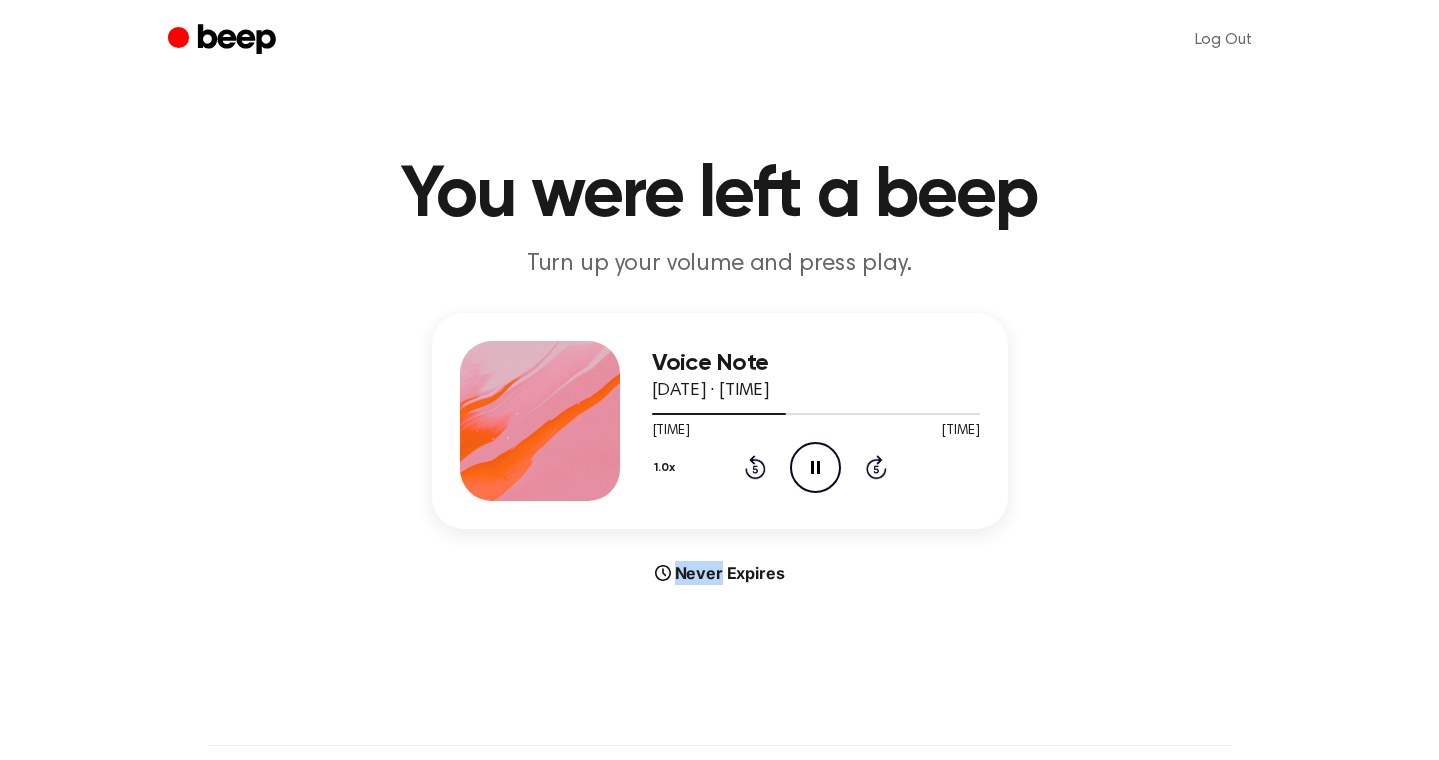 click on "Rewind 5 seconds" 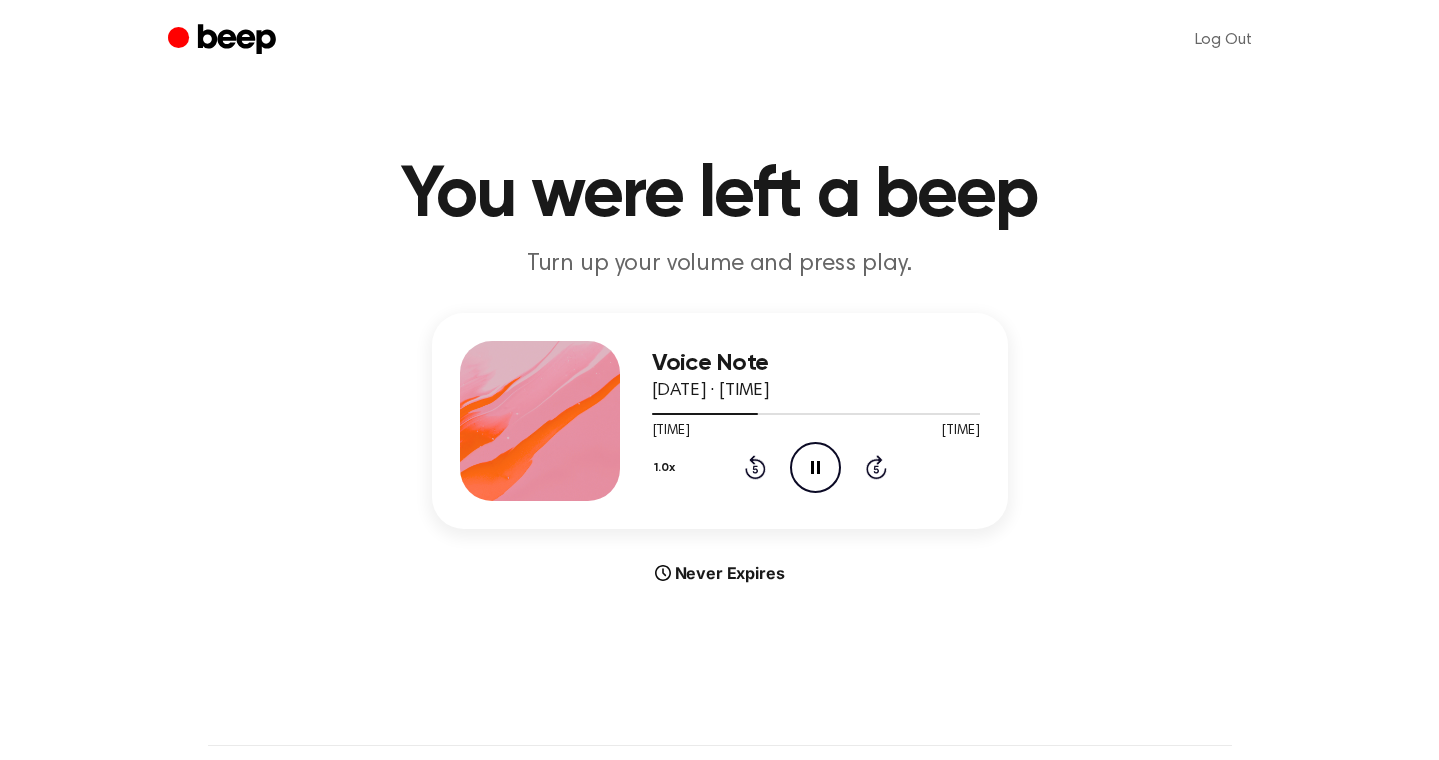 click on "Rewind 5 seconds" 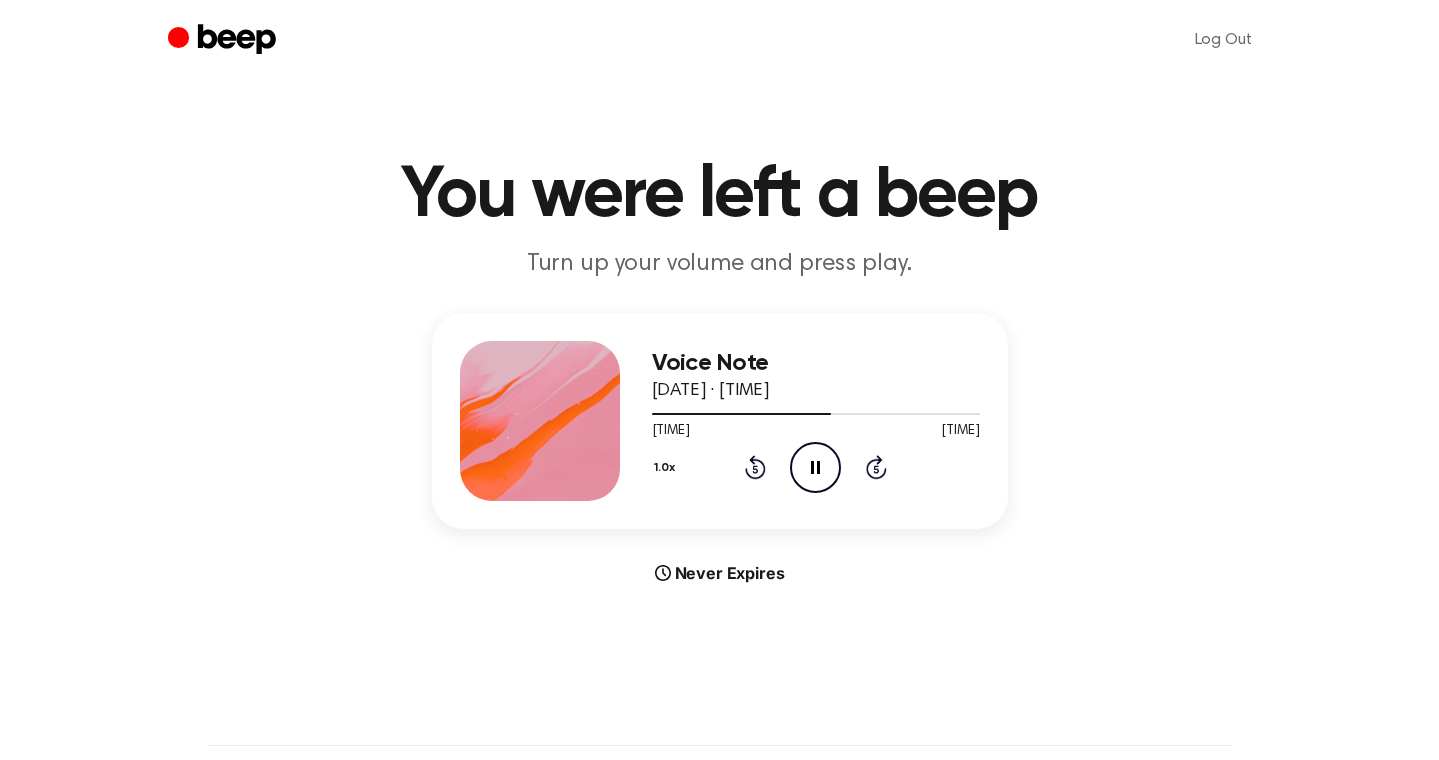 click on "Rewind 5 seconds" 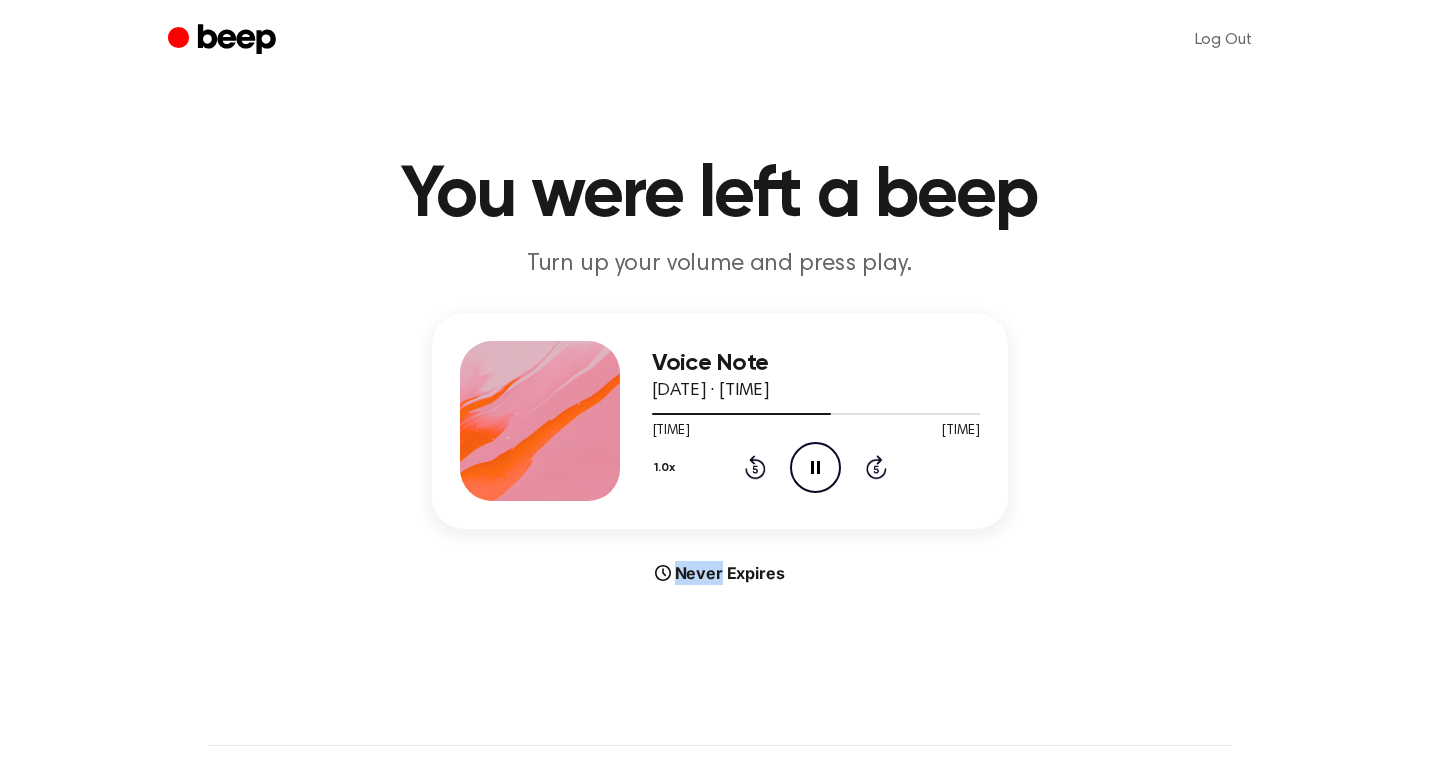 click on "Rewind 5 seconds" 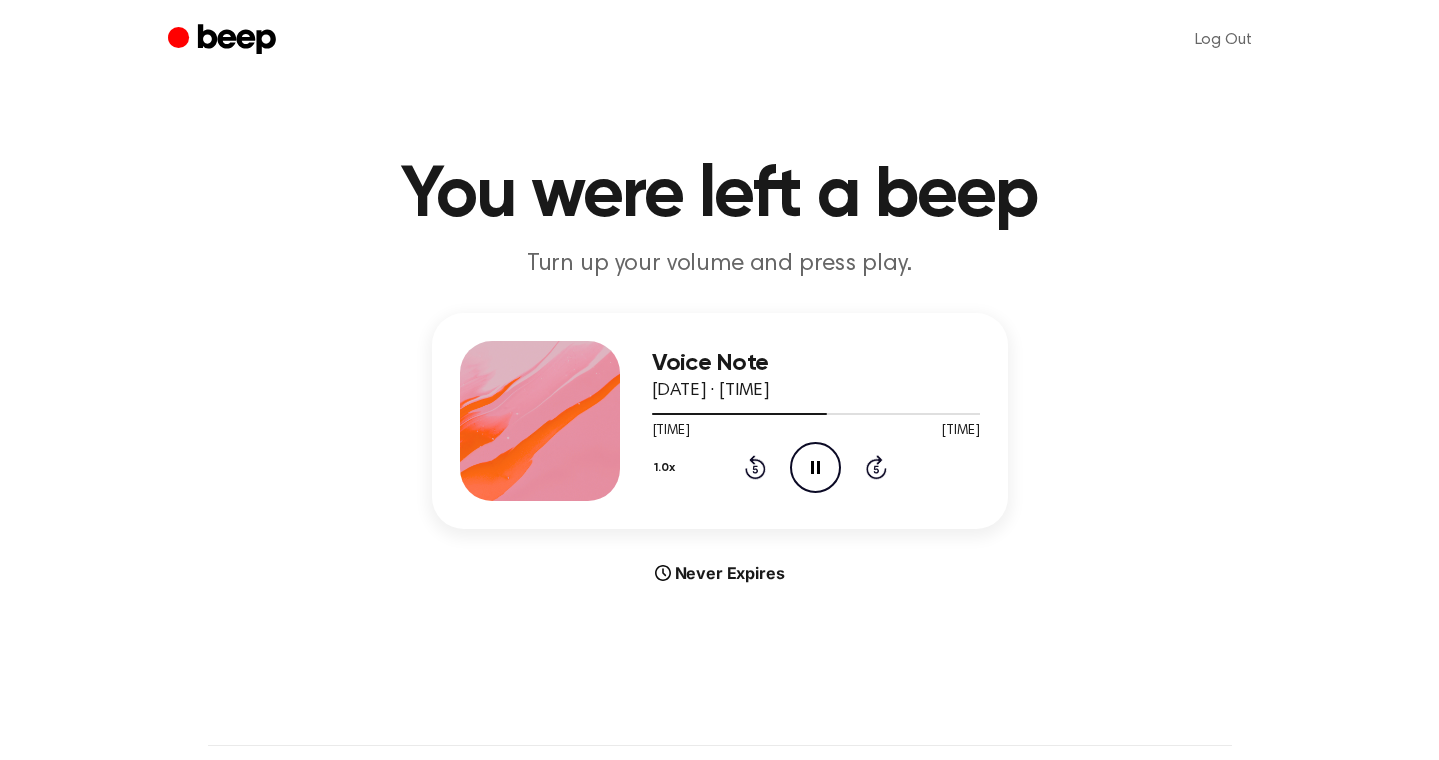 click on "Pause Audio" 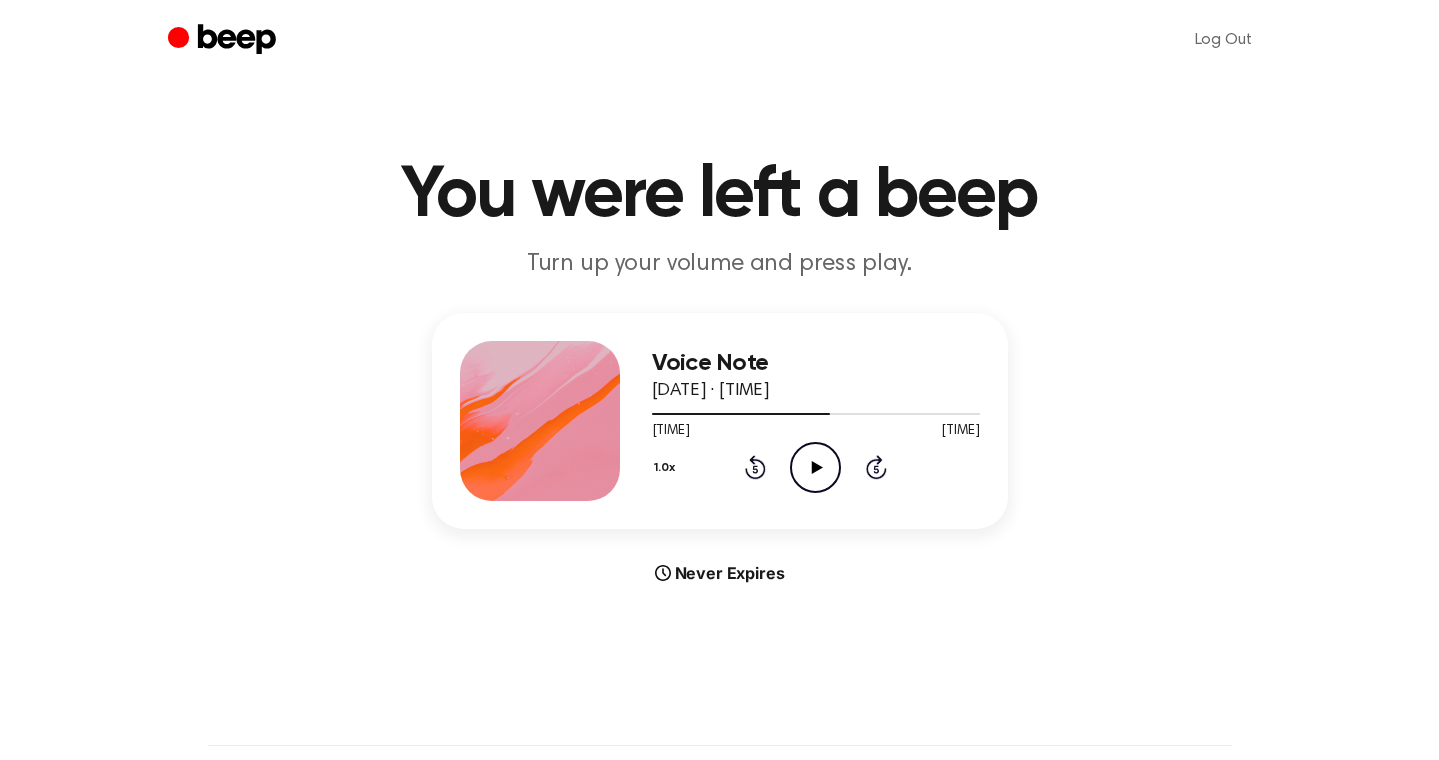 click on "Play Audio" 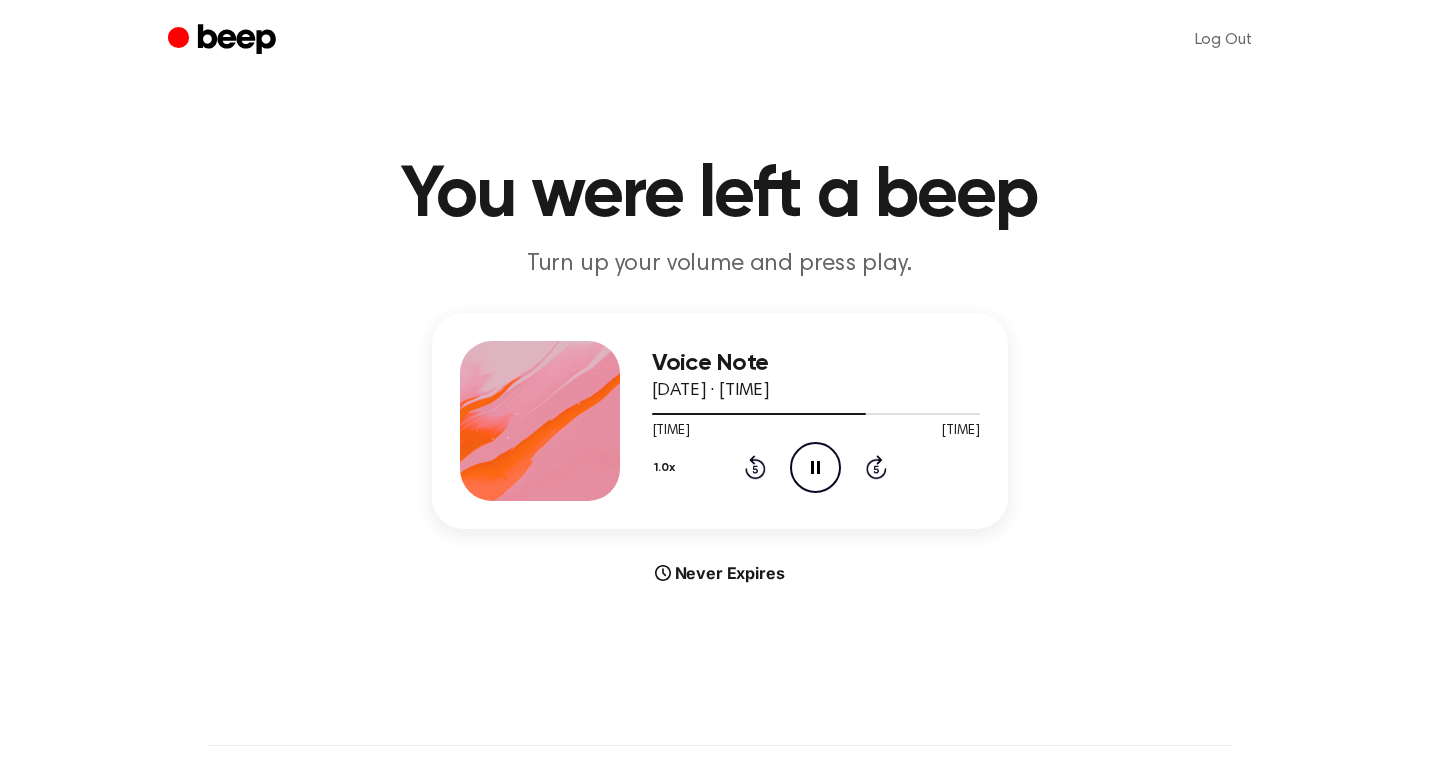 click 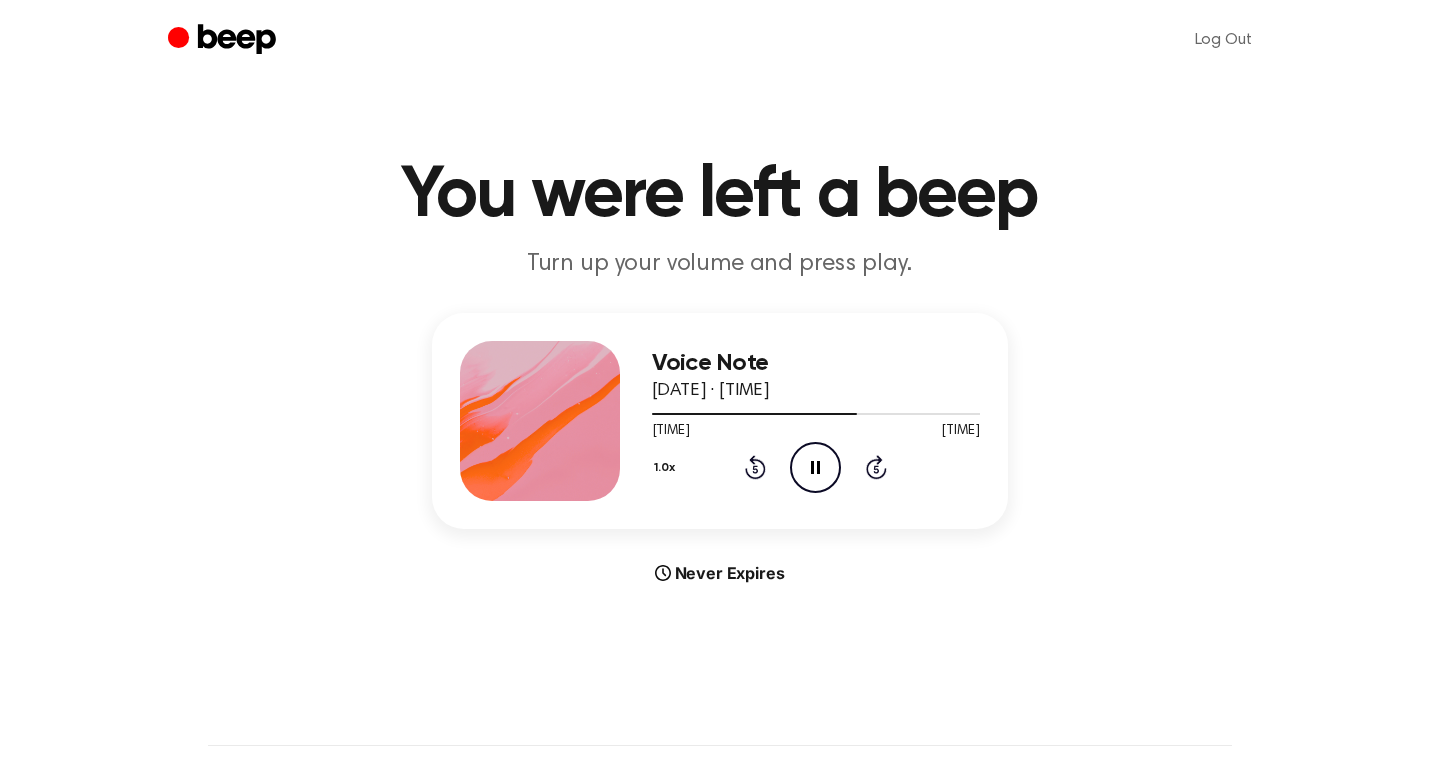 click 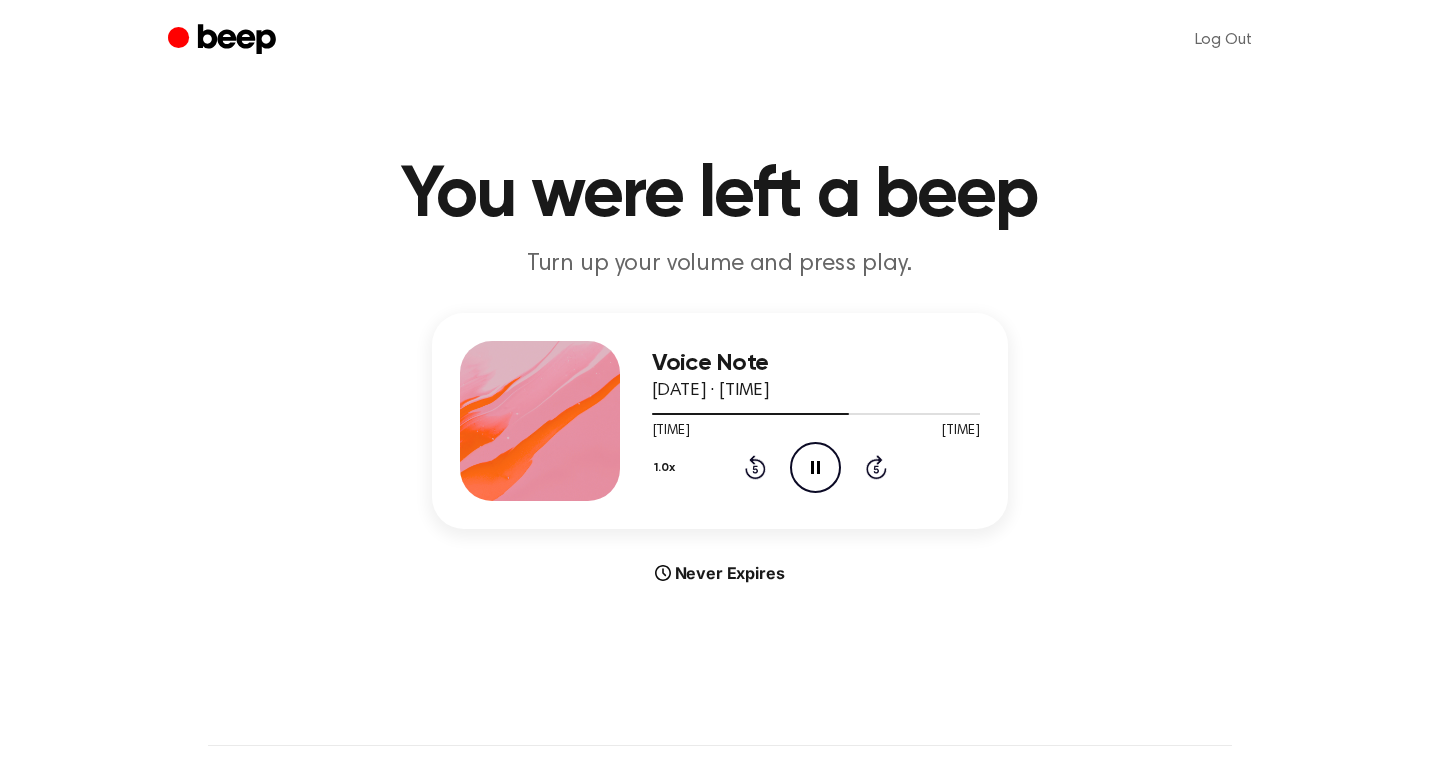 click on "Rewind 5 seconds" 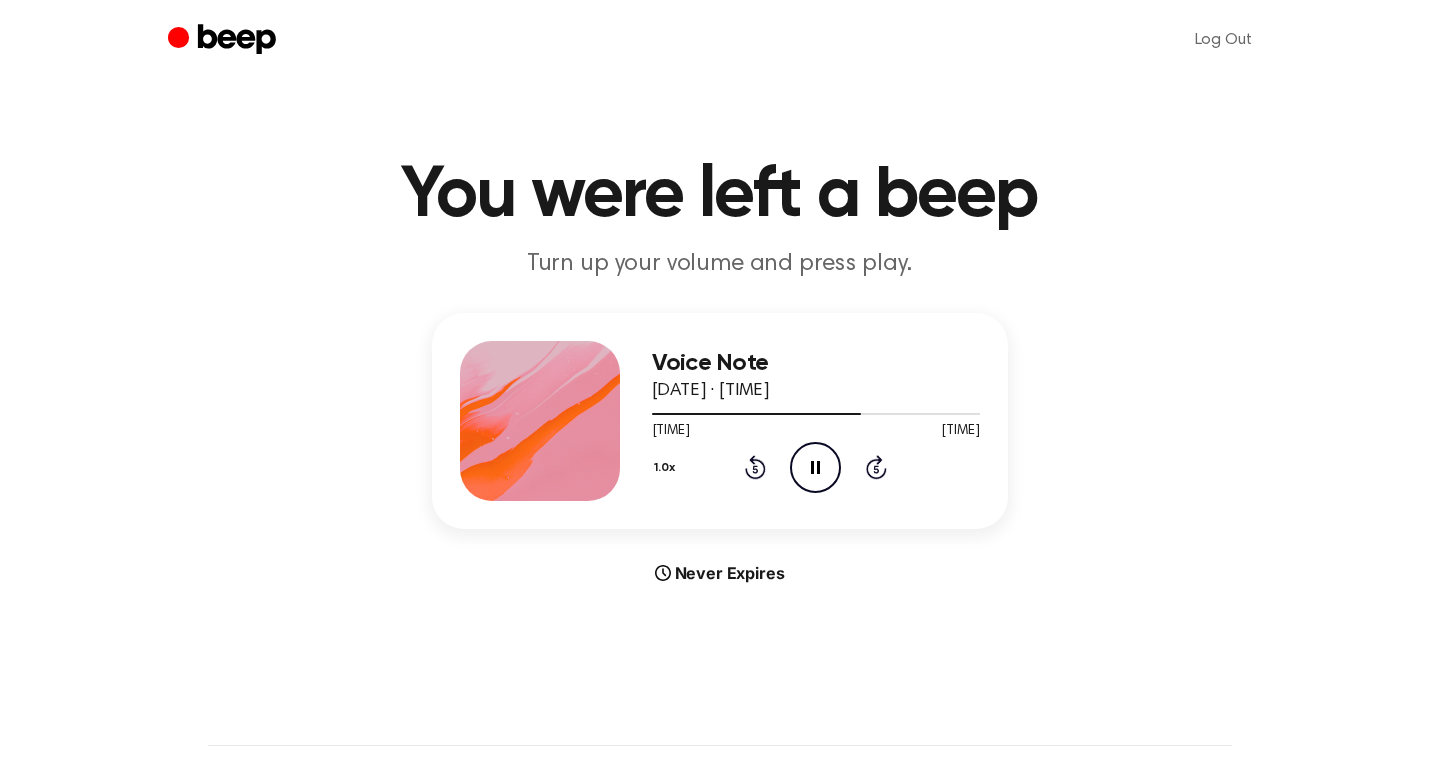 click on "Rewind 5 seconds" 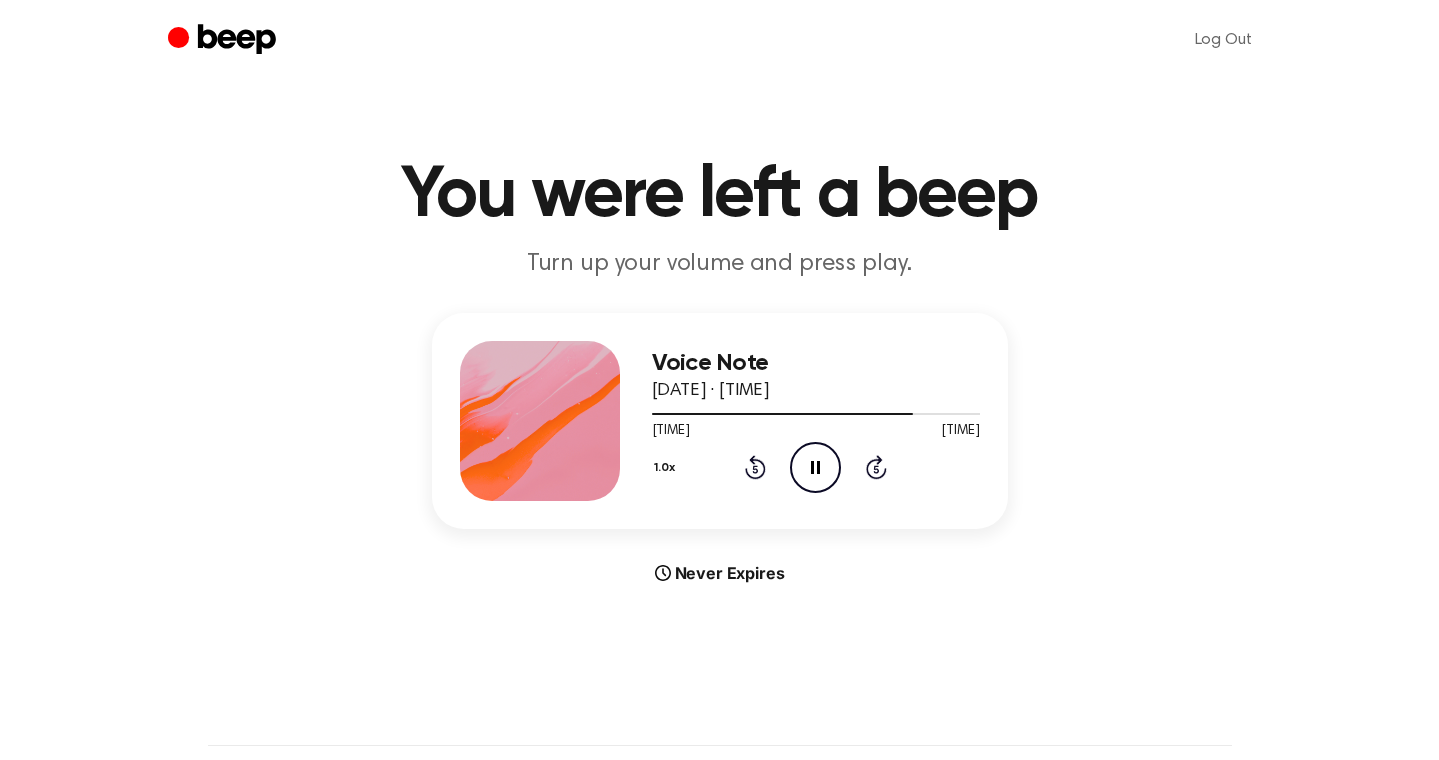 click on "Rewind 5 seconds" 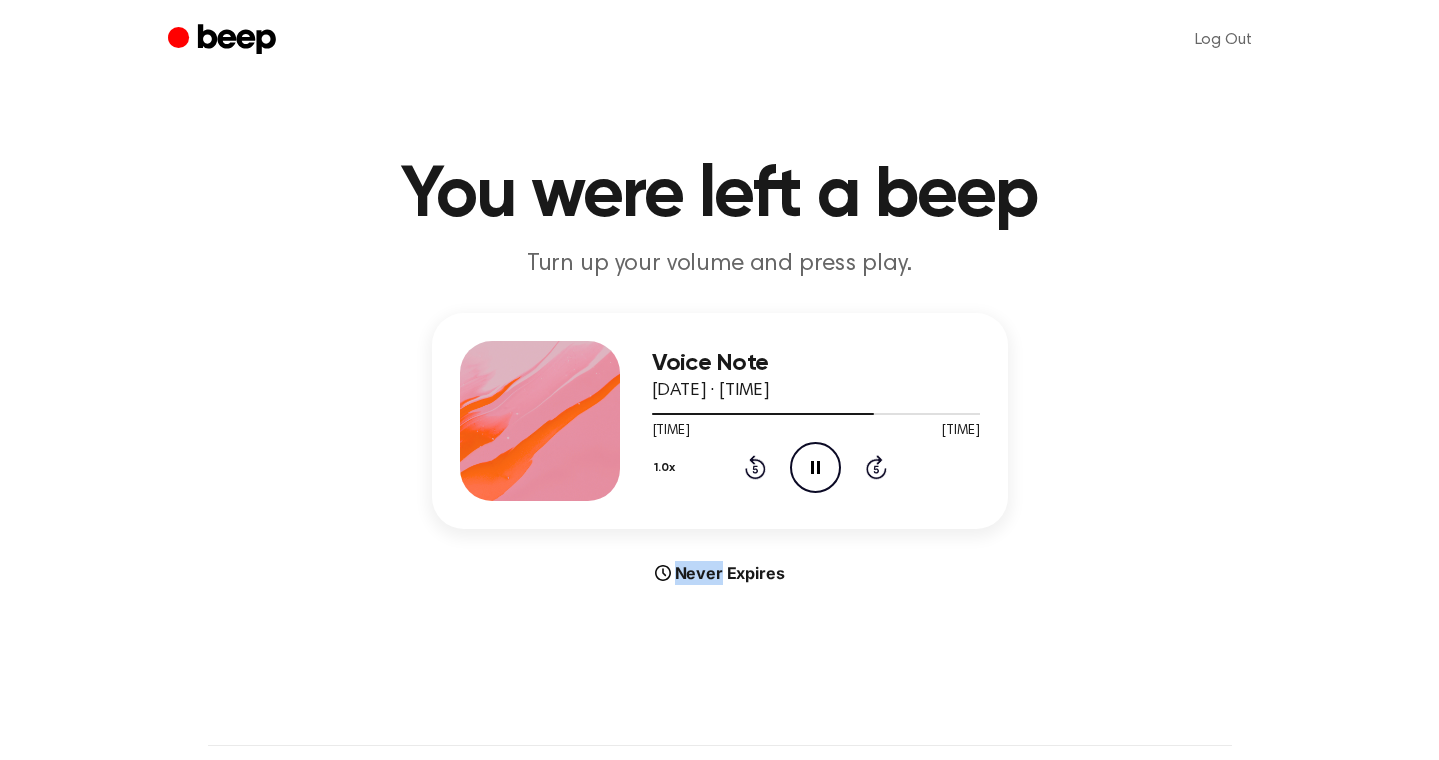 click on "Rewind 5 seconds" 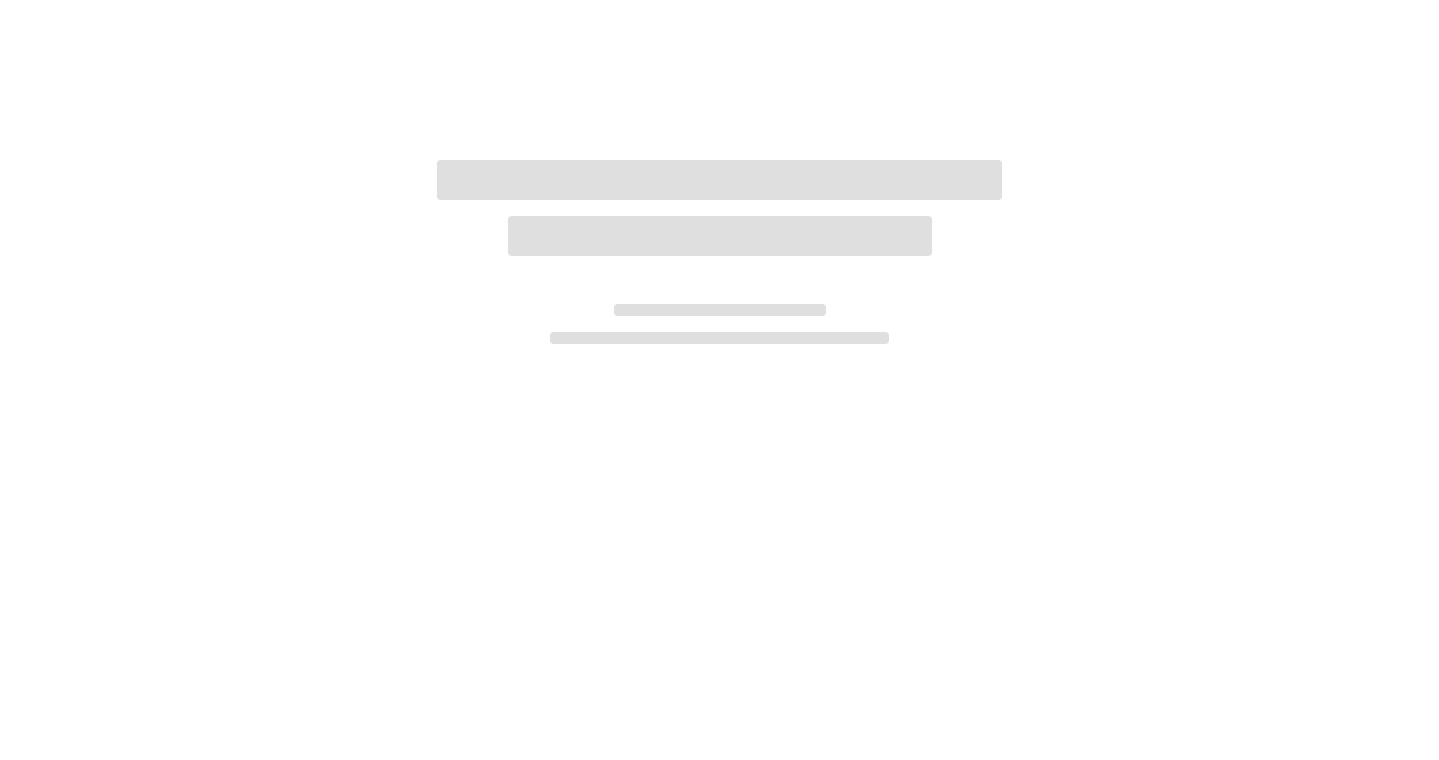 scroll, scrollTop: 0, scrollLeft: 0, axis: both 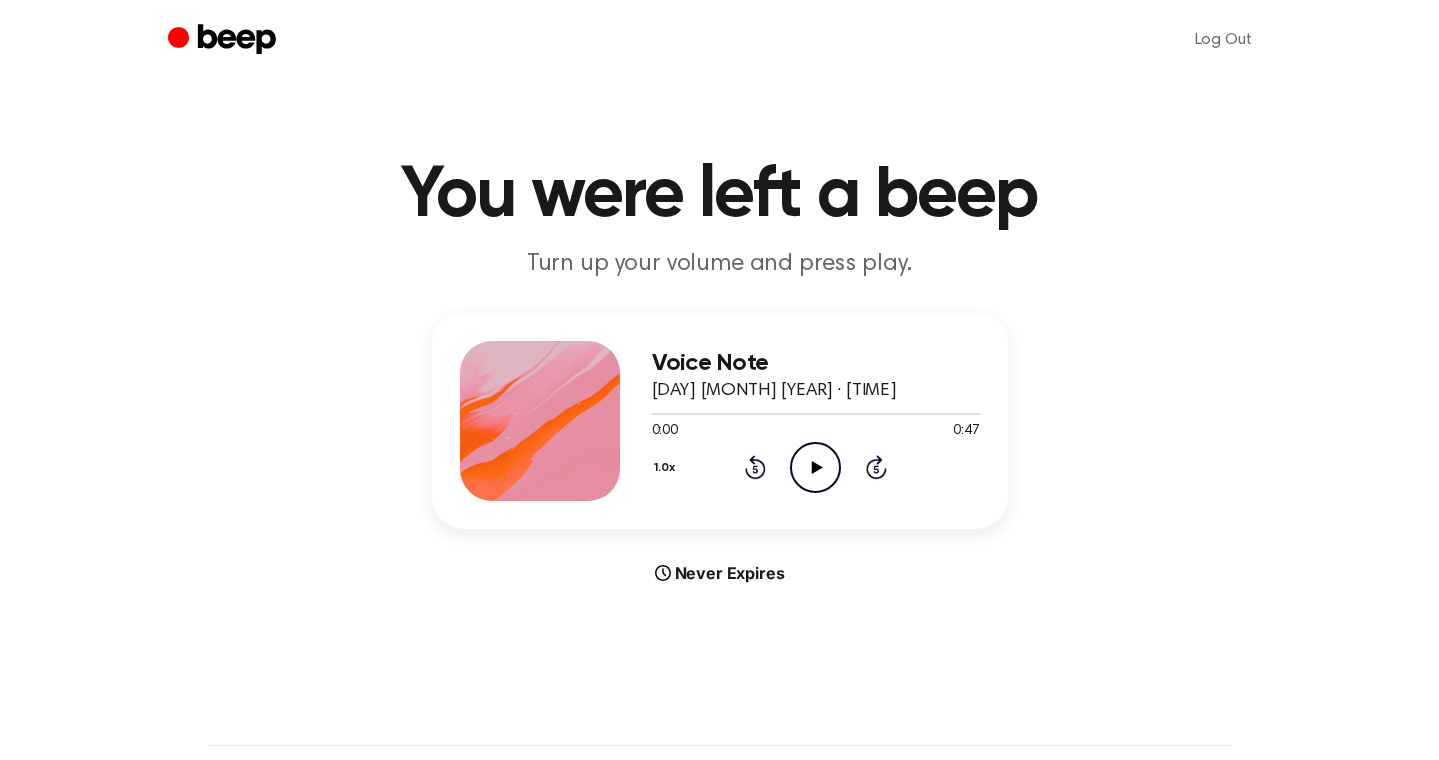 click 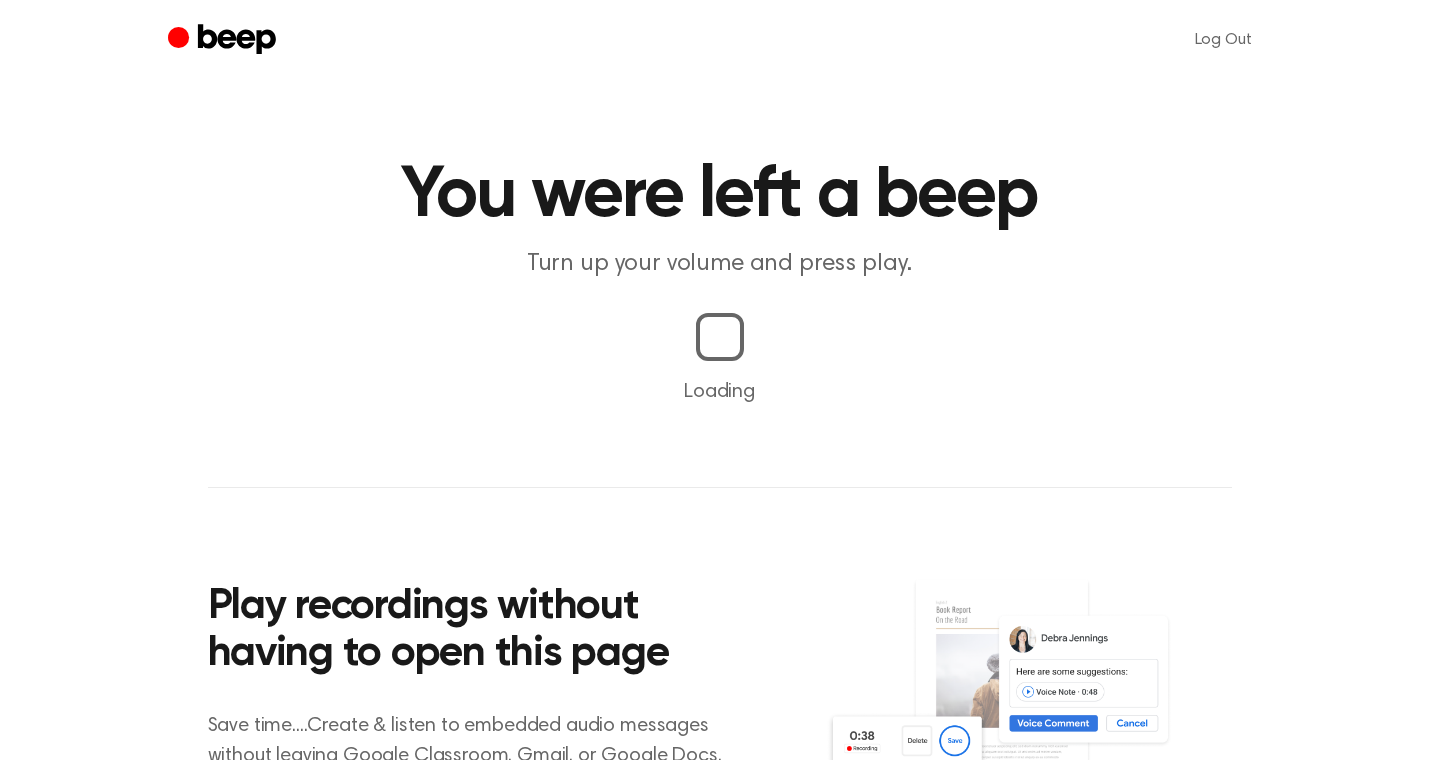 scroll, scrollTop: 0, scrollLeft: 0, axis: both 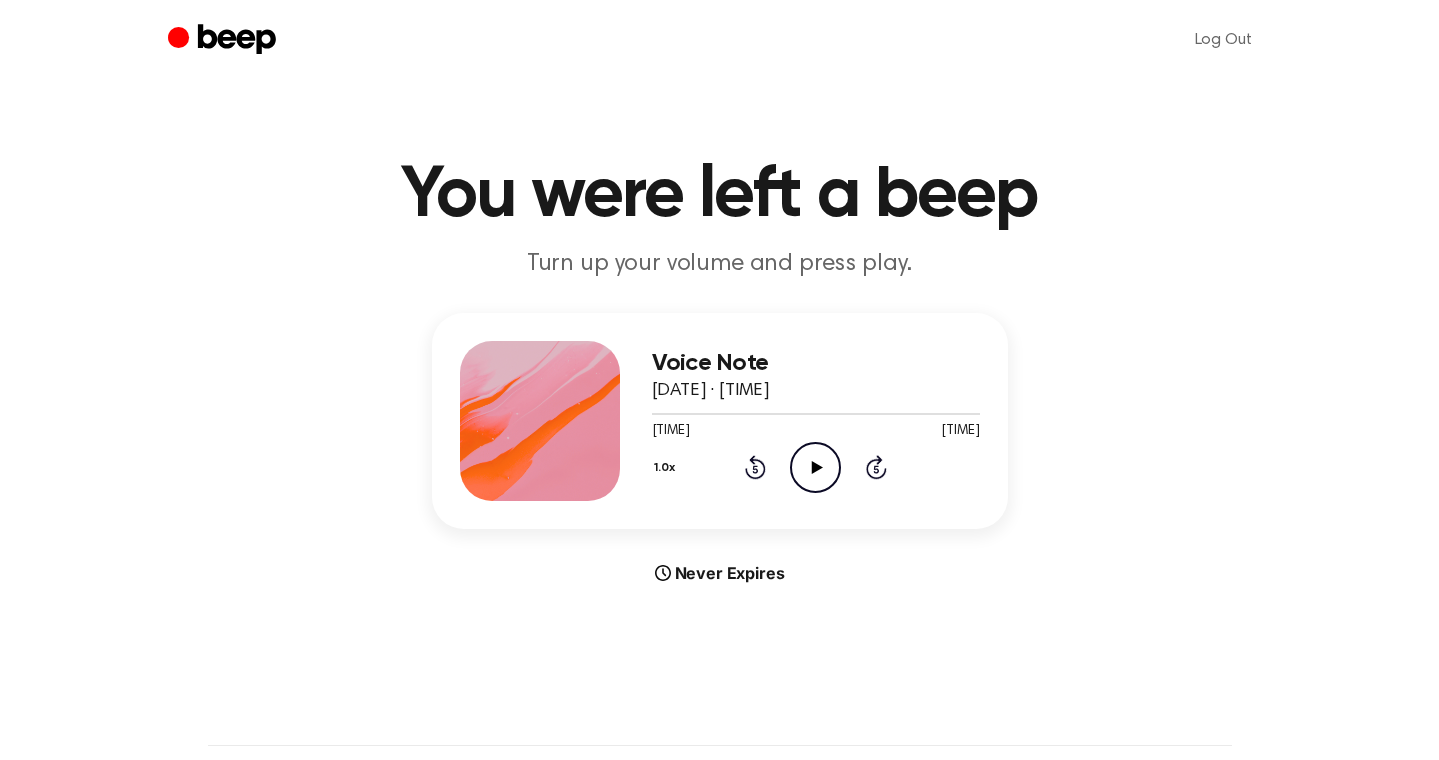 click 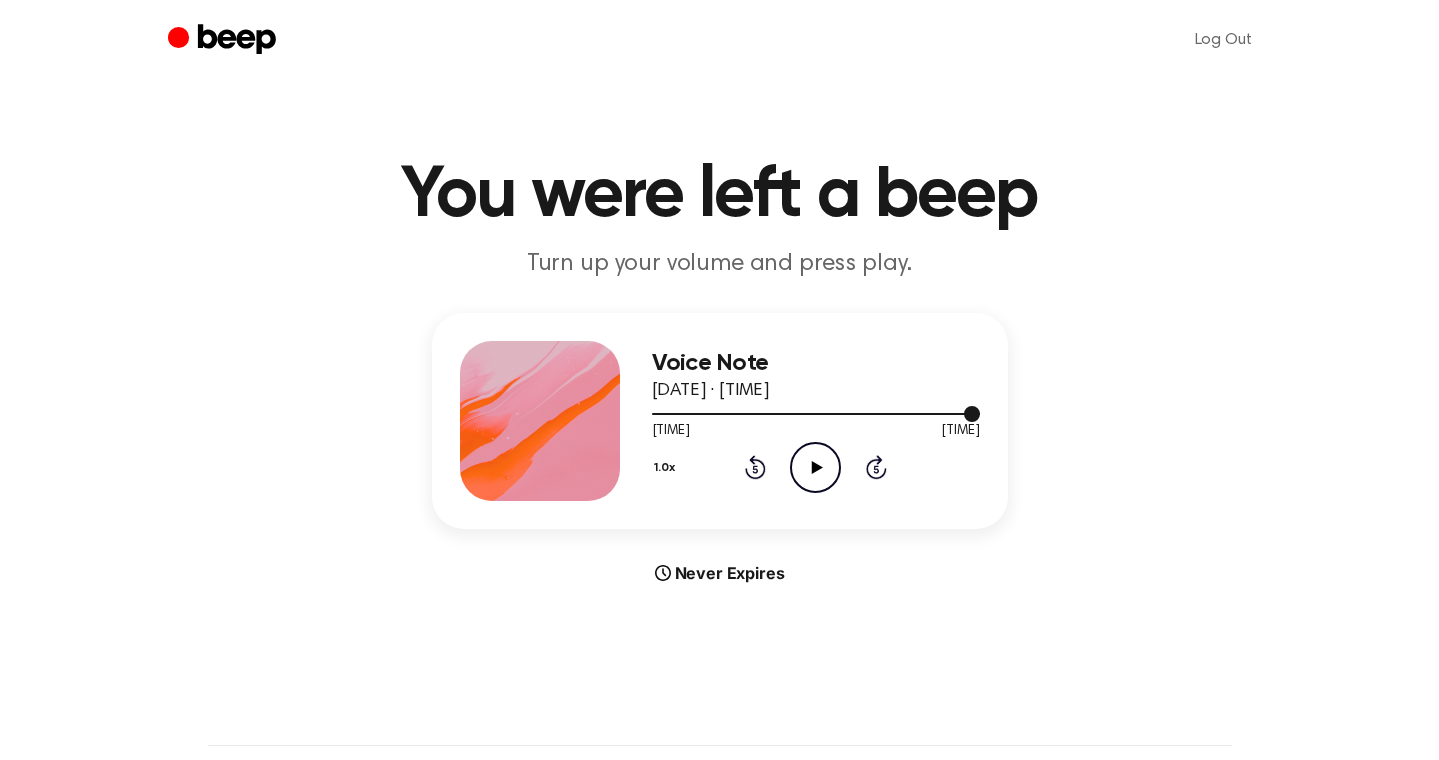 click at bounding box center (816, 413) 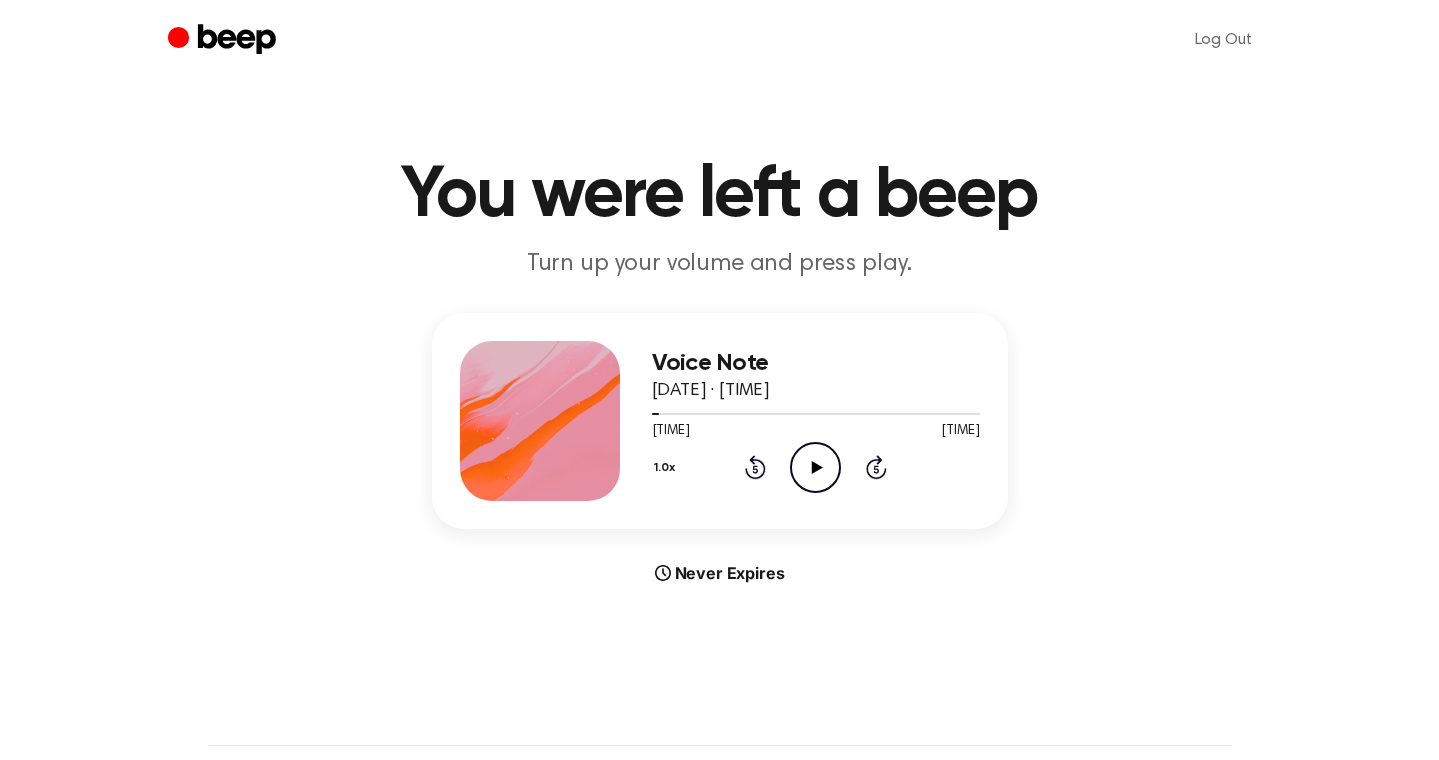 click 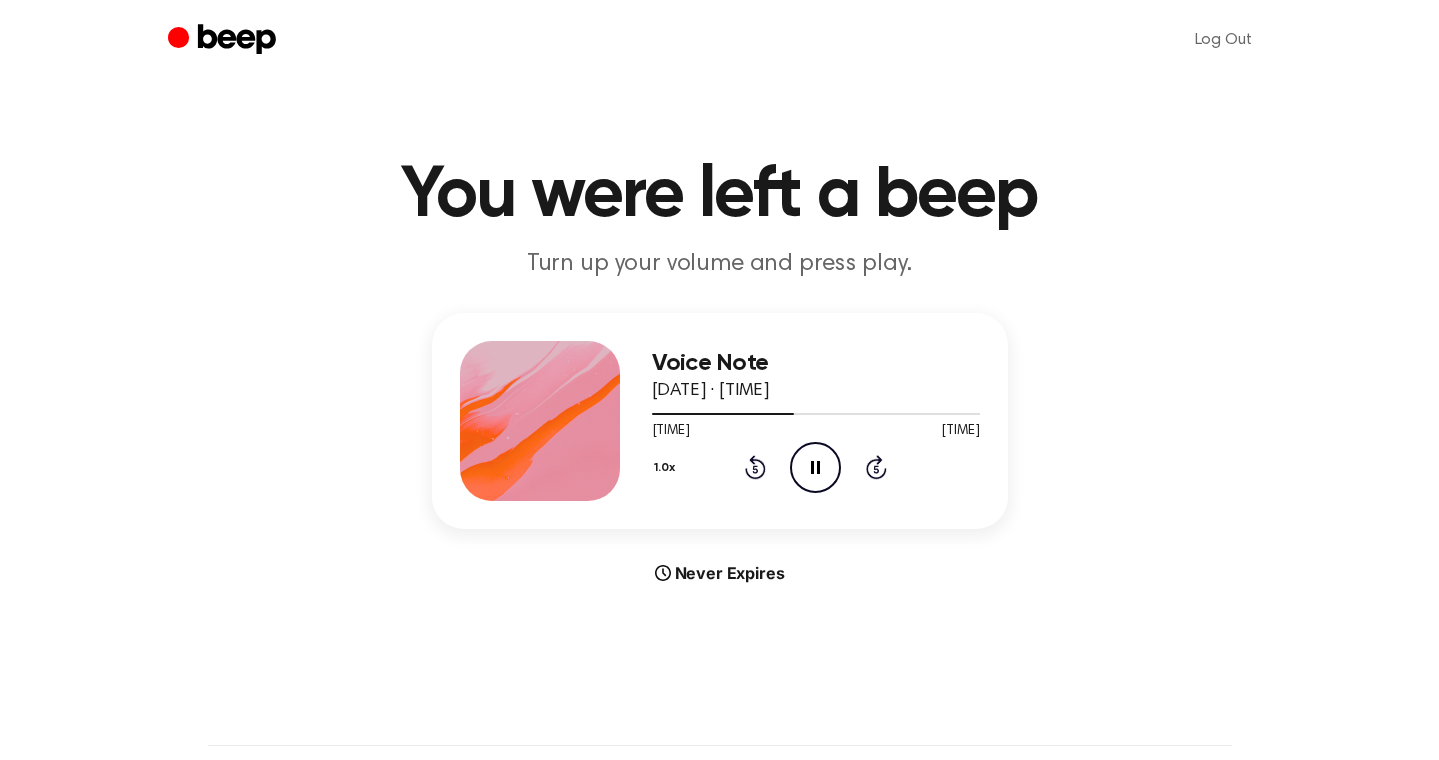 click 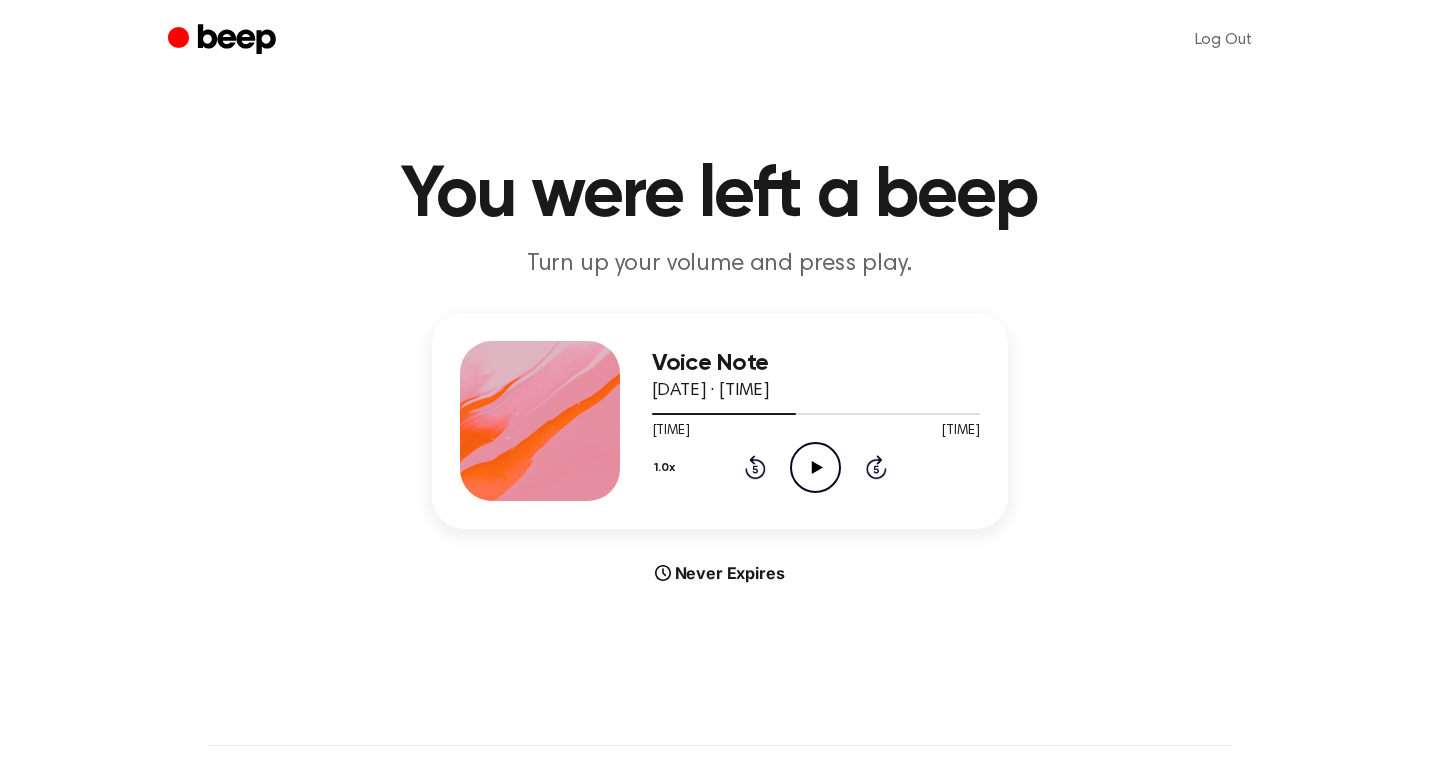 click on "Rewind 5 seconds" 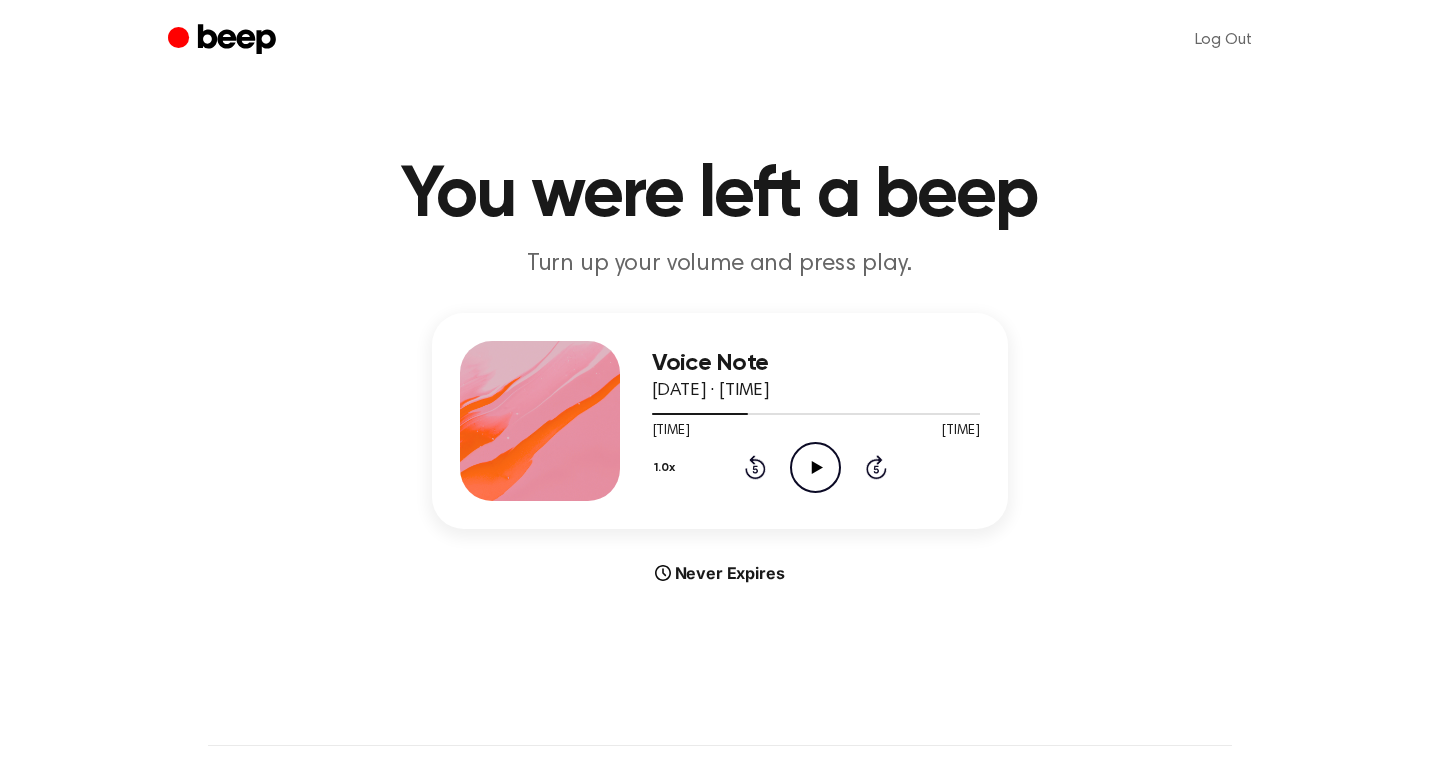 click on "1.0x Rewind 5 seconds Play Audio Skip 5 seconds" at bounding box center [816, 467] 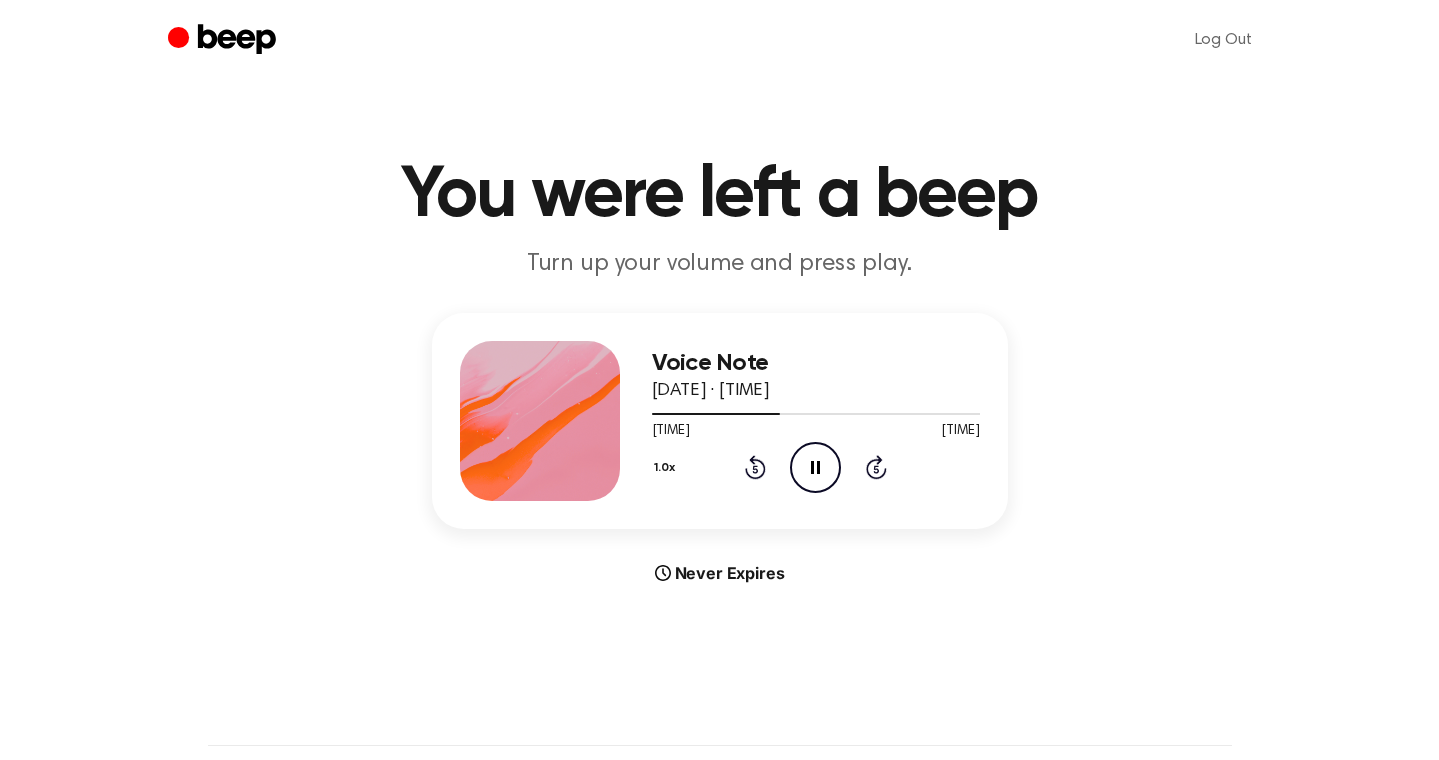 click 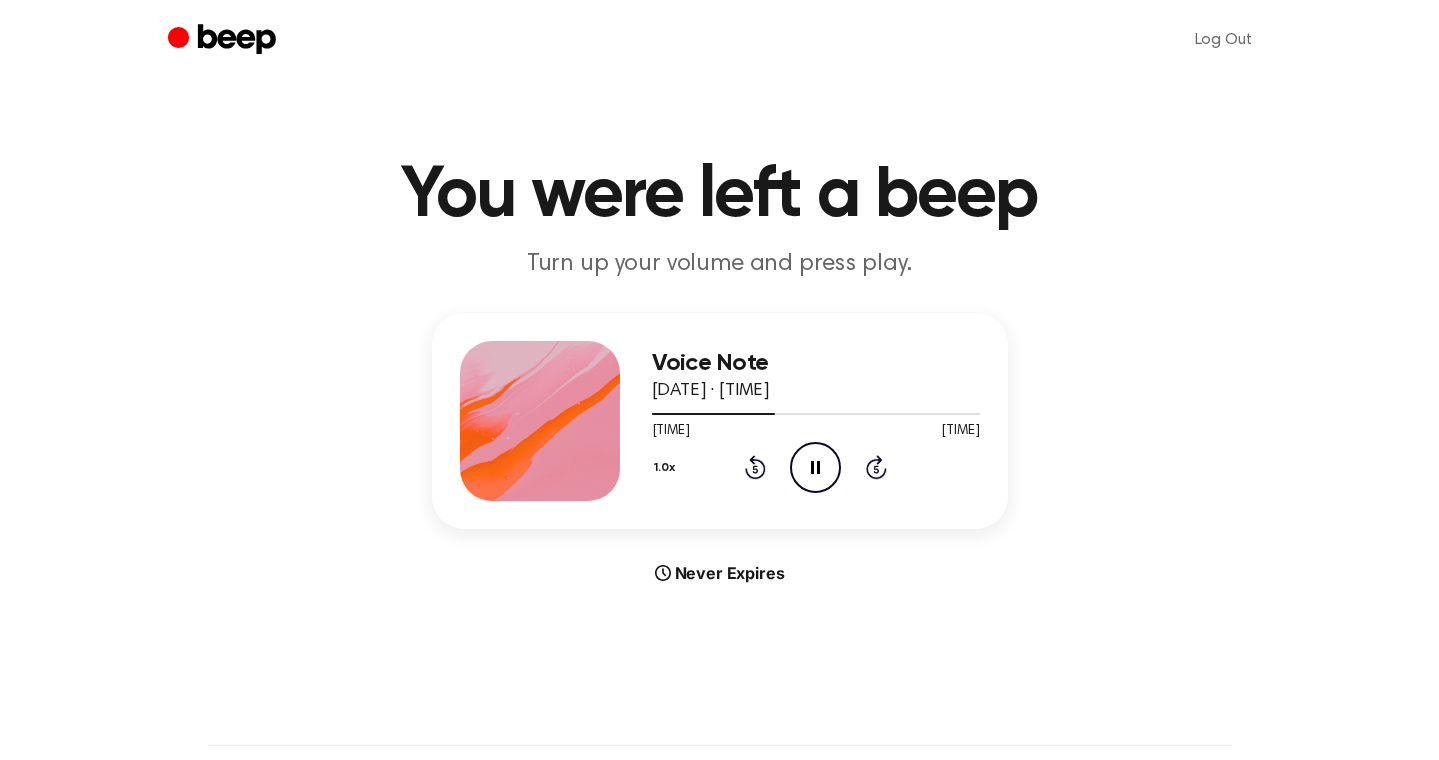 click 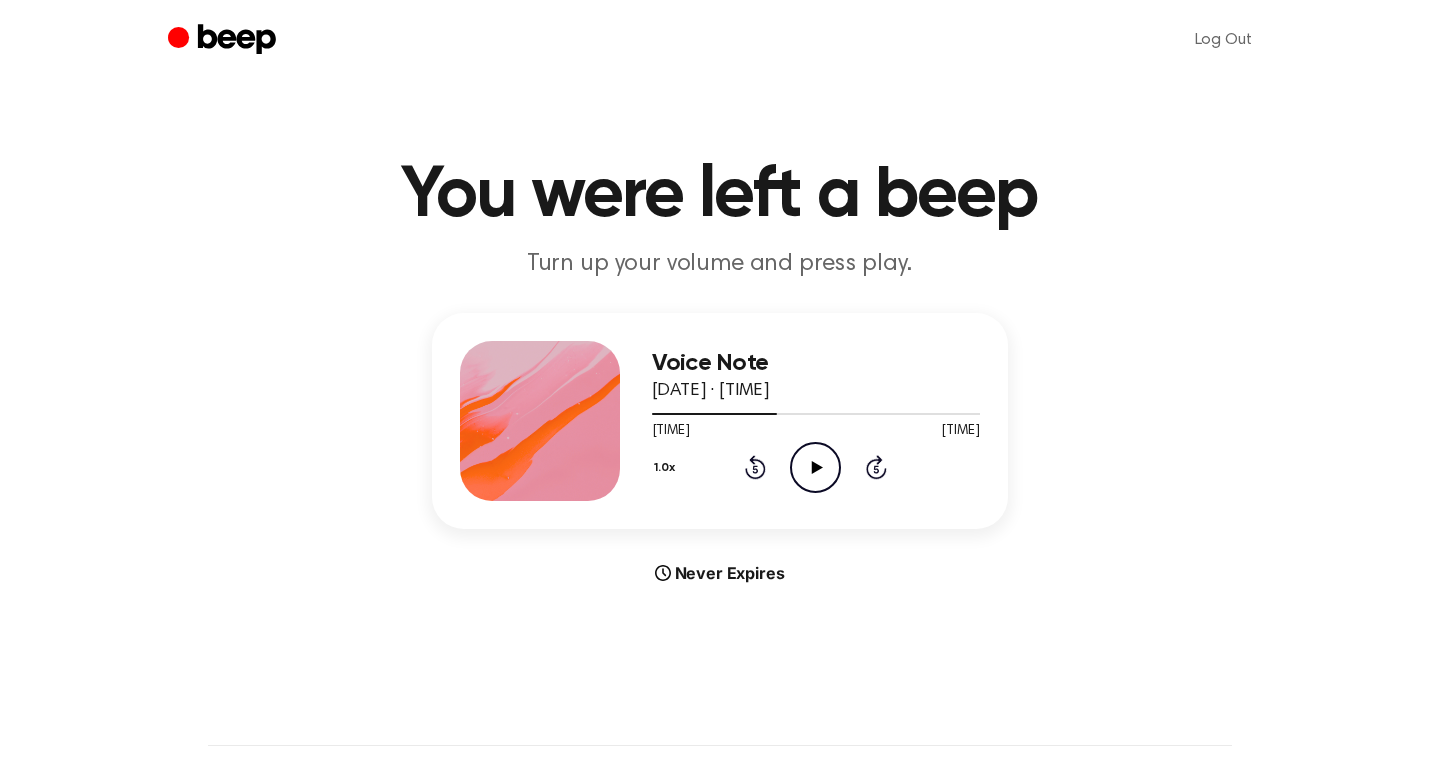 click on "Play Audio" 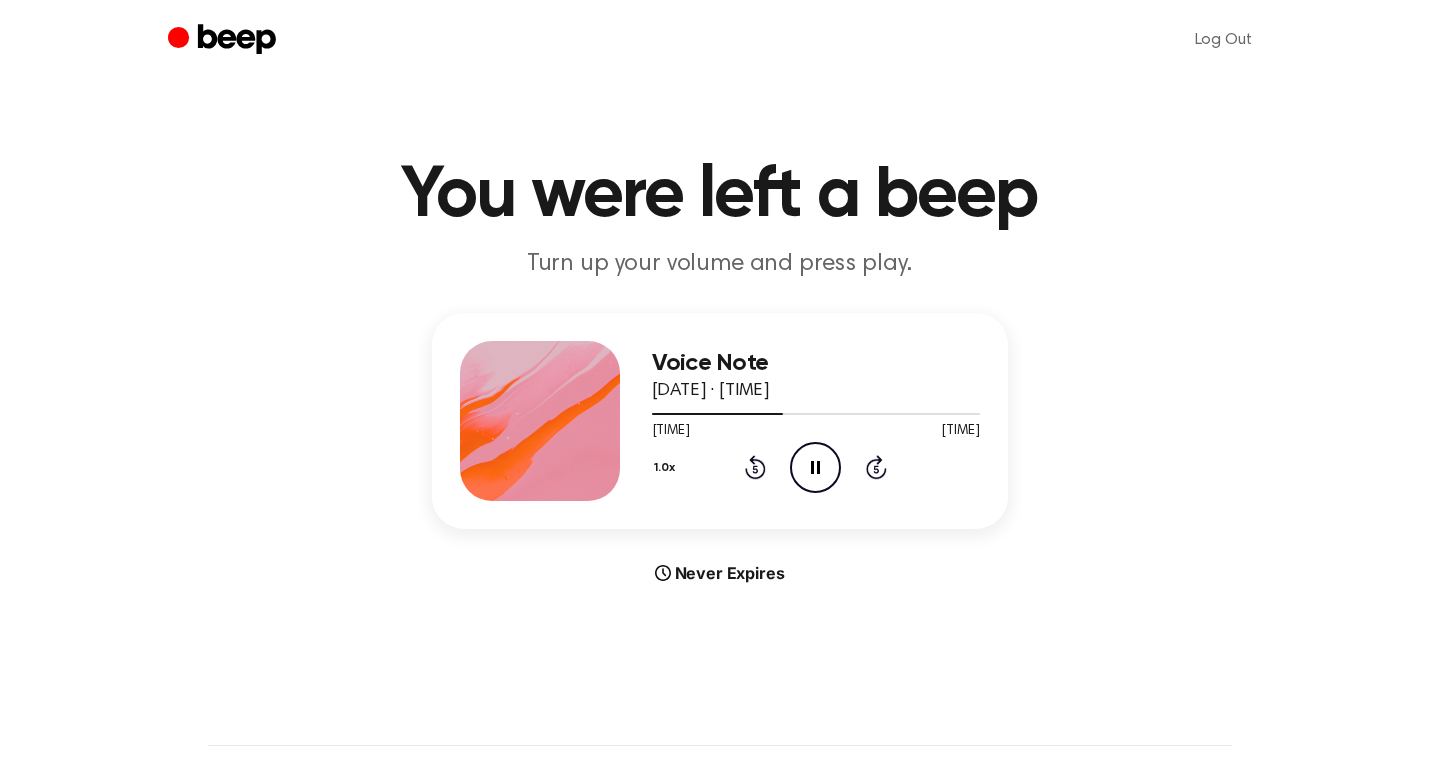 click on "1.0x Rewind 5 seconds Pause Audio Skip 5 seconds" at bounding box center [816, 467] 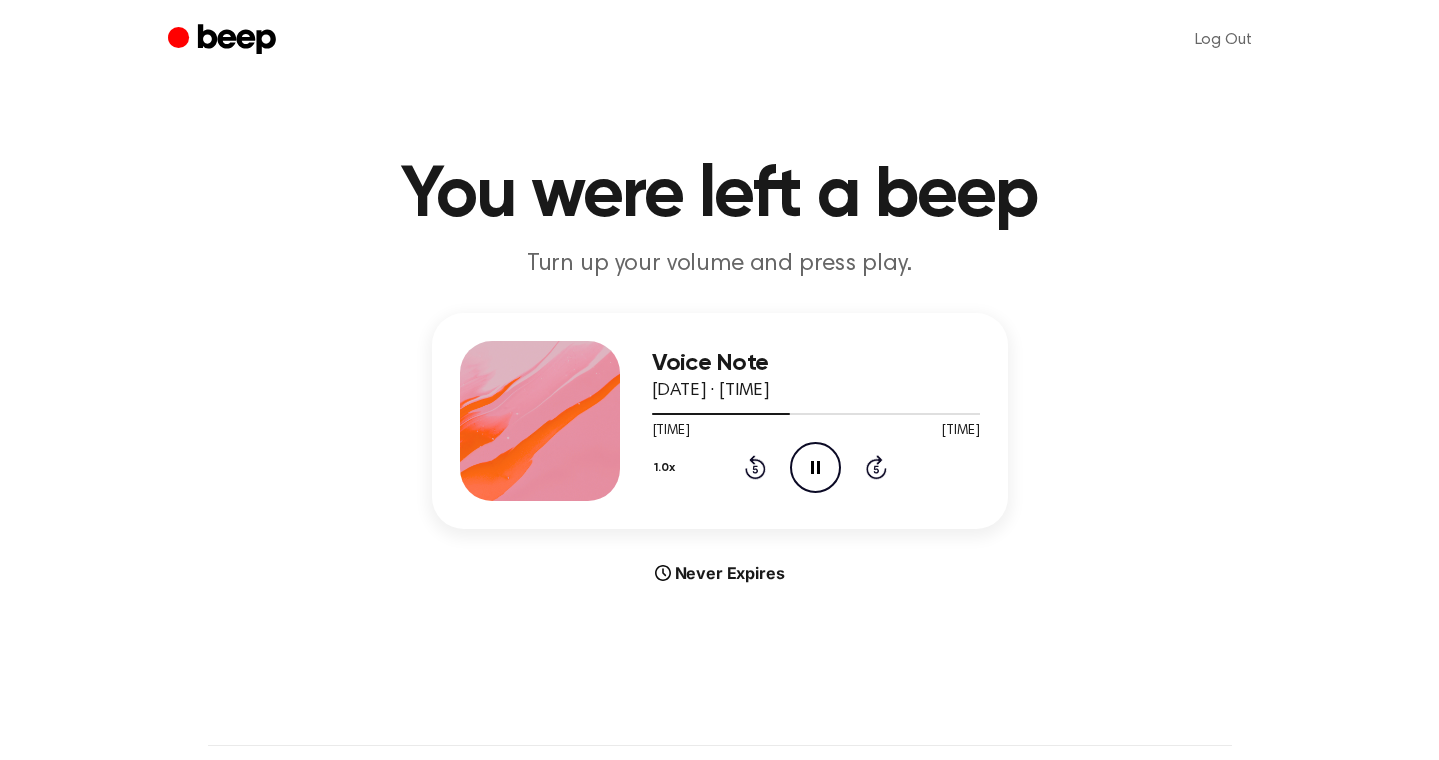 click on "Rewind 5 seconds" 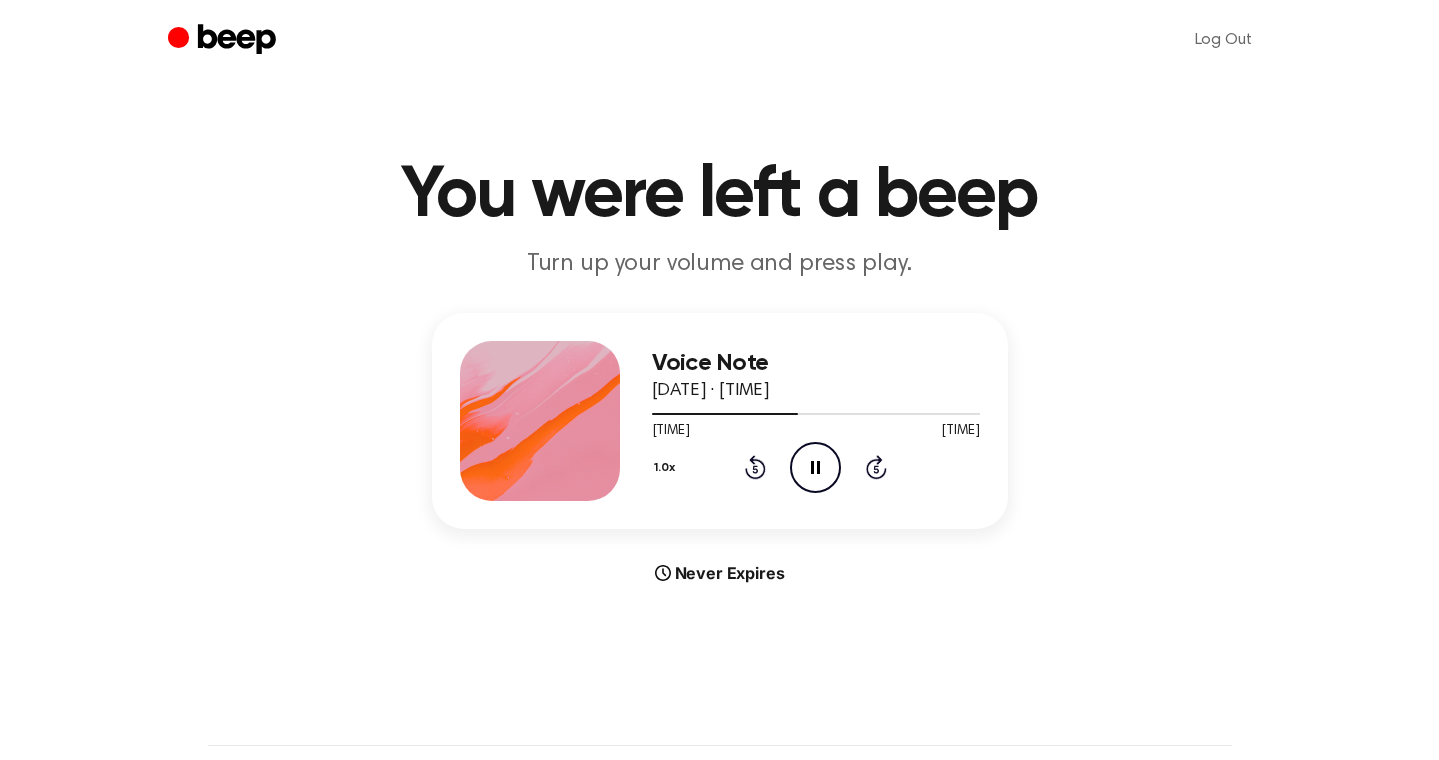 click 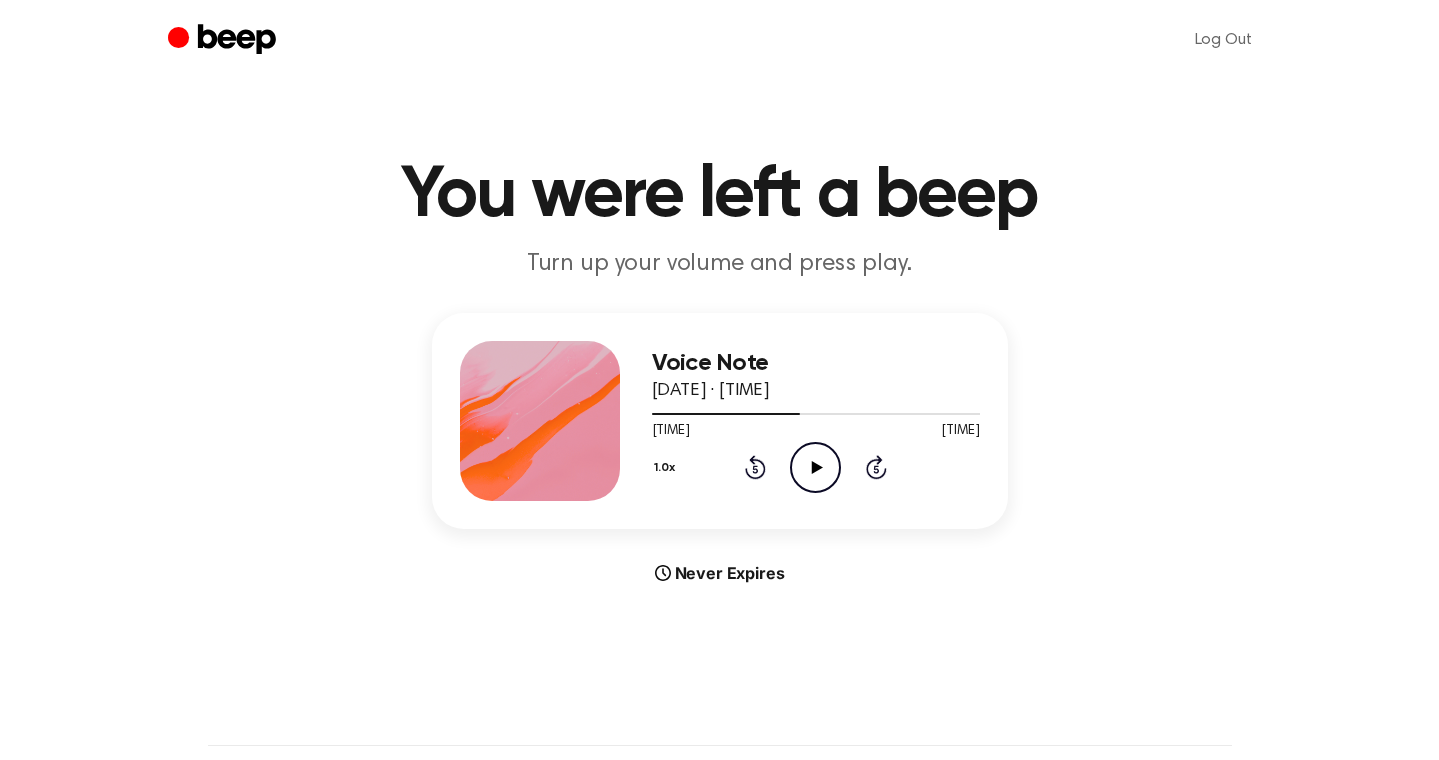 click on "Play Audio" 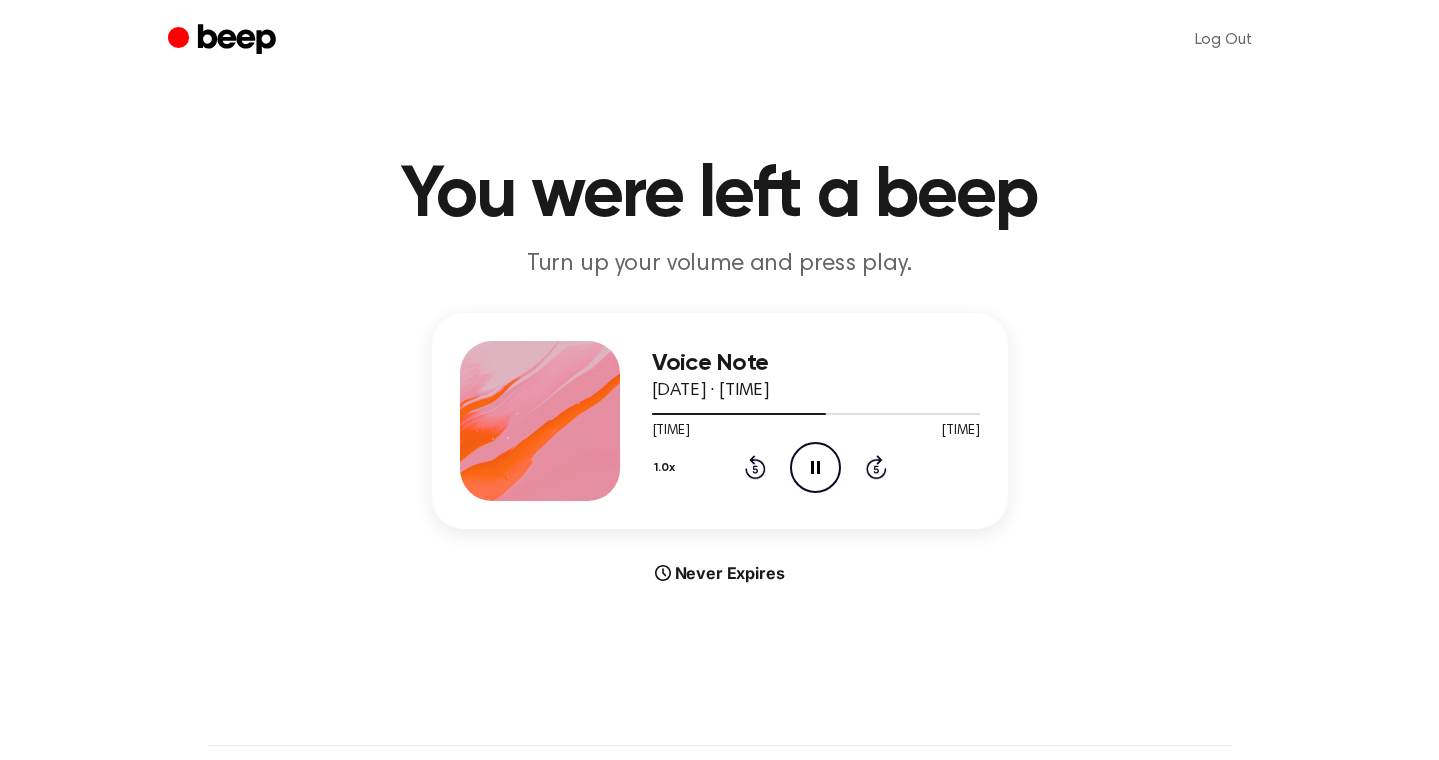 click 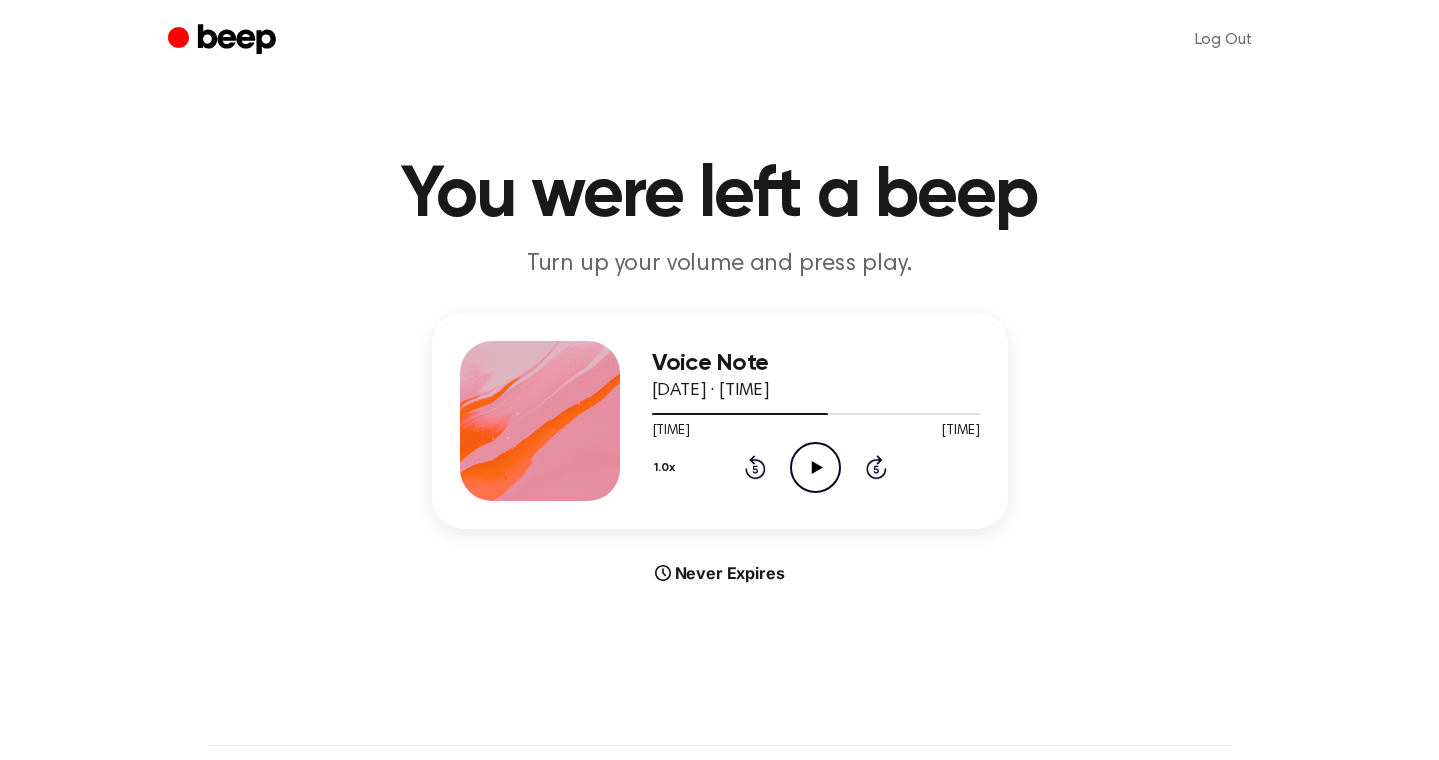 click on "Play Audio" 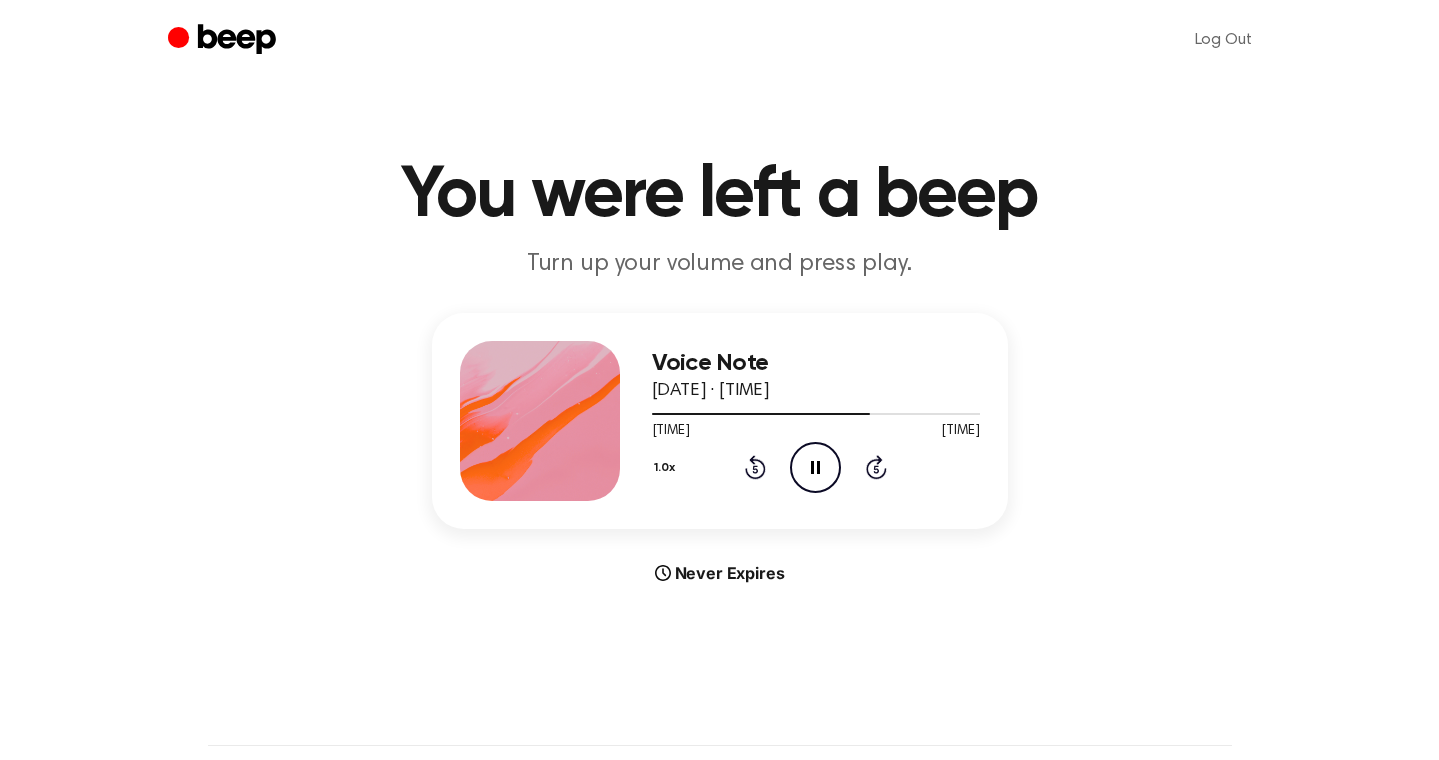 click 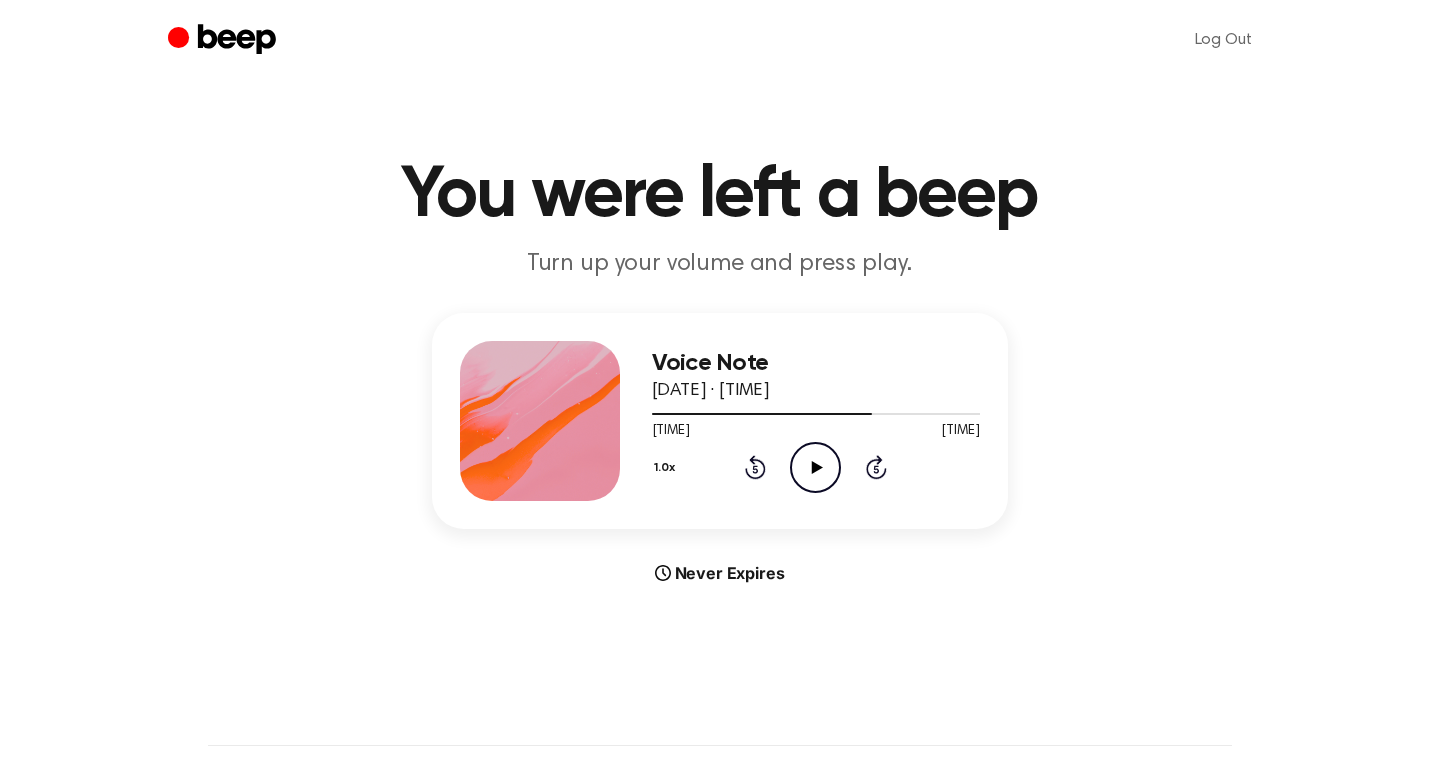 click on "Play Audio" 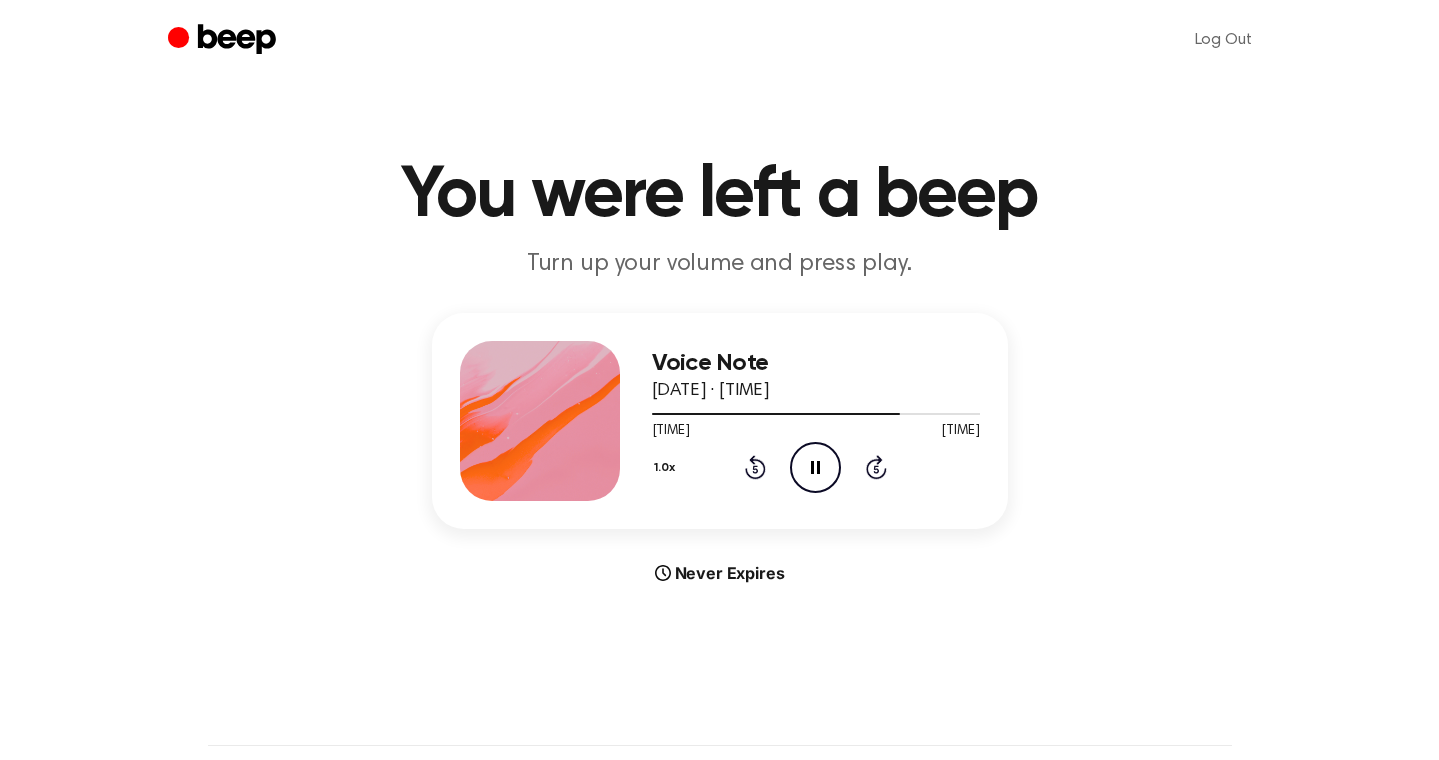 click 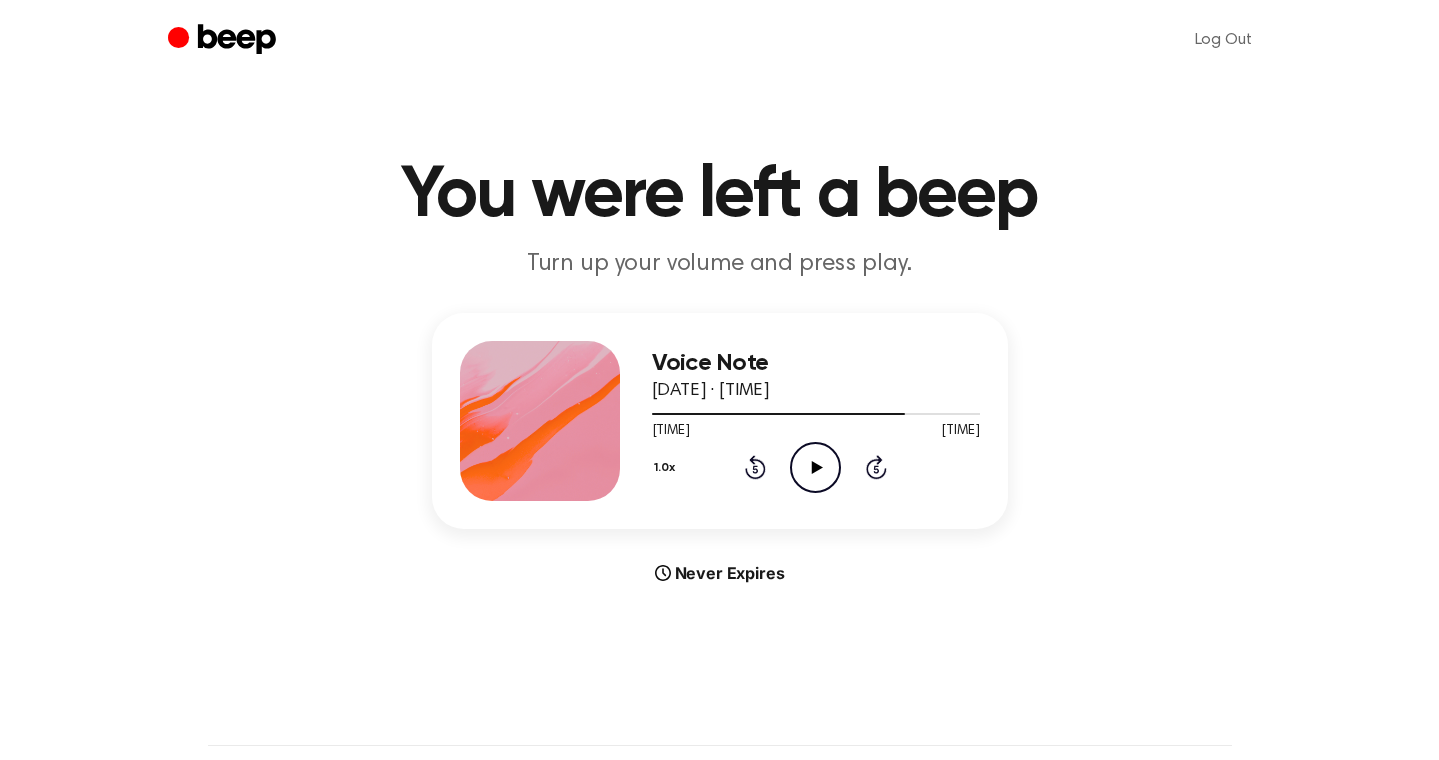 click 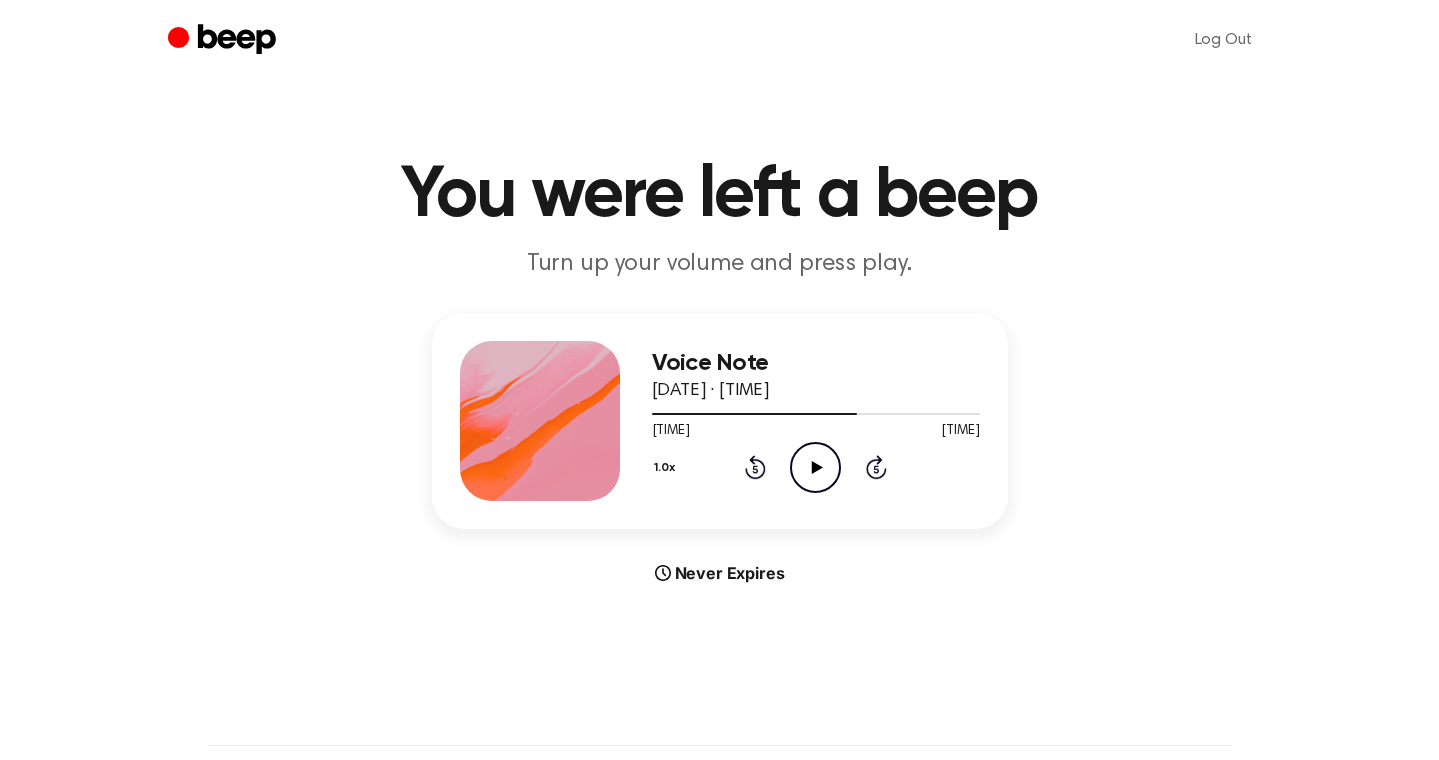 click on "Rewind 5 seconds" 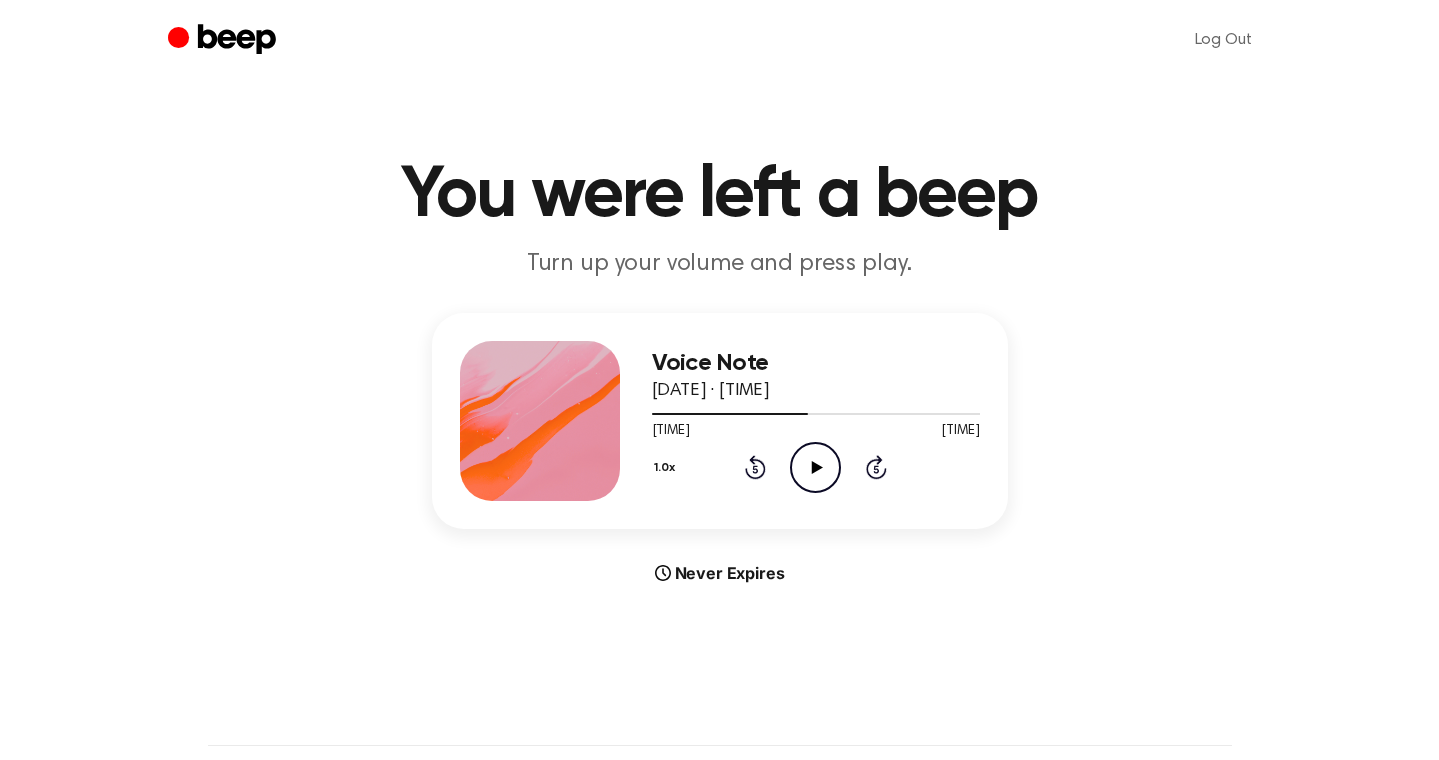 click on "Play Audio" 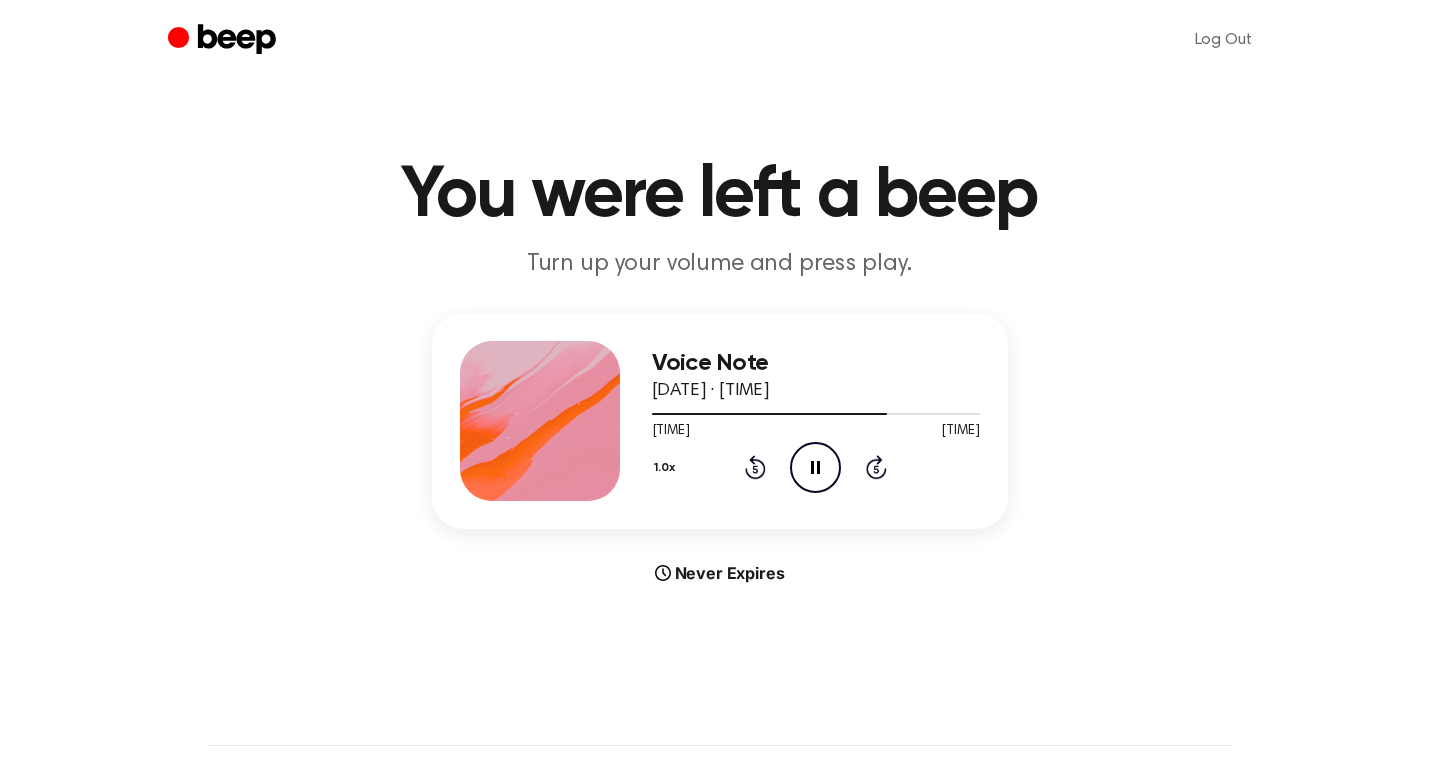 click on "Pause Audio" 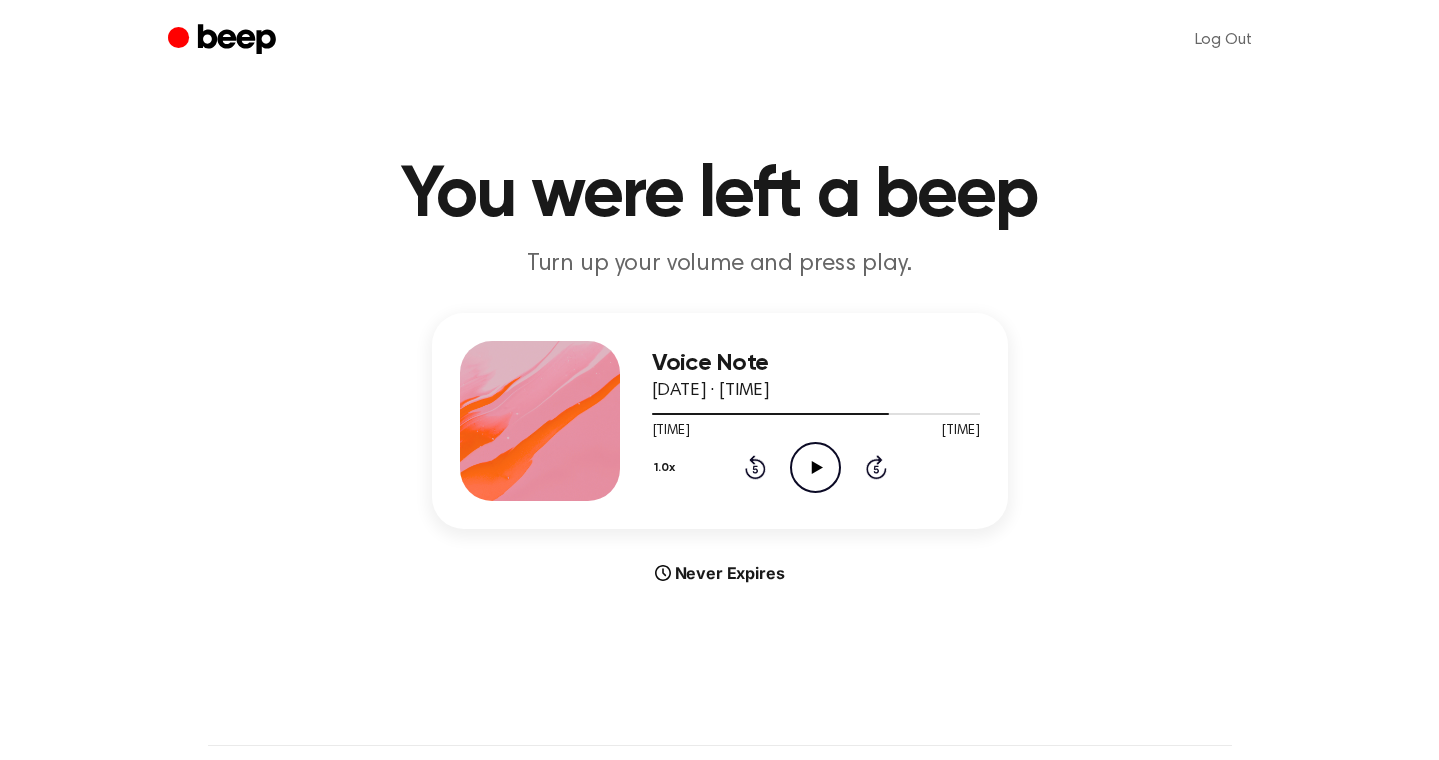 click on "Play Audio" 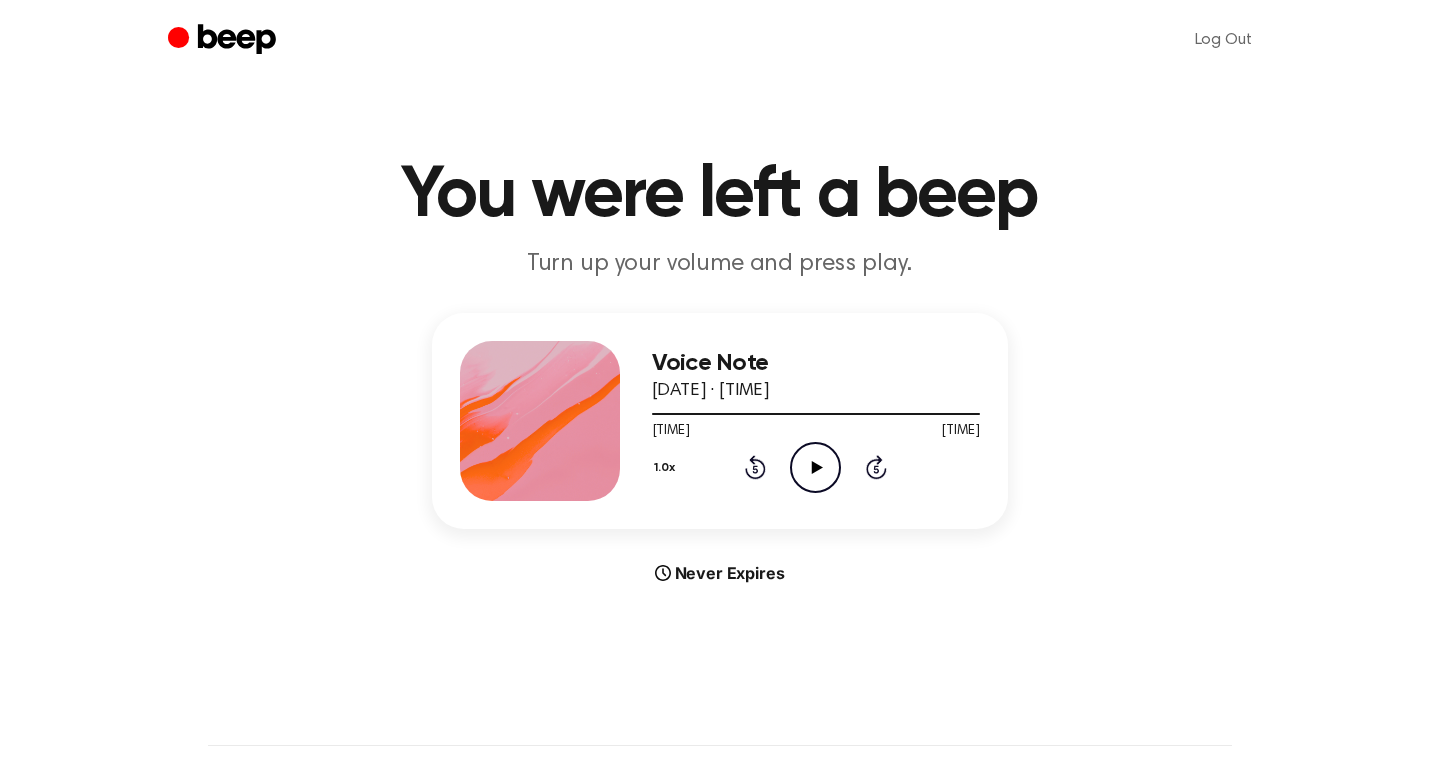 click on "Play Audio" 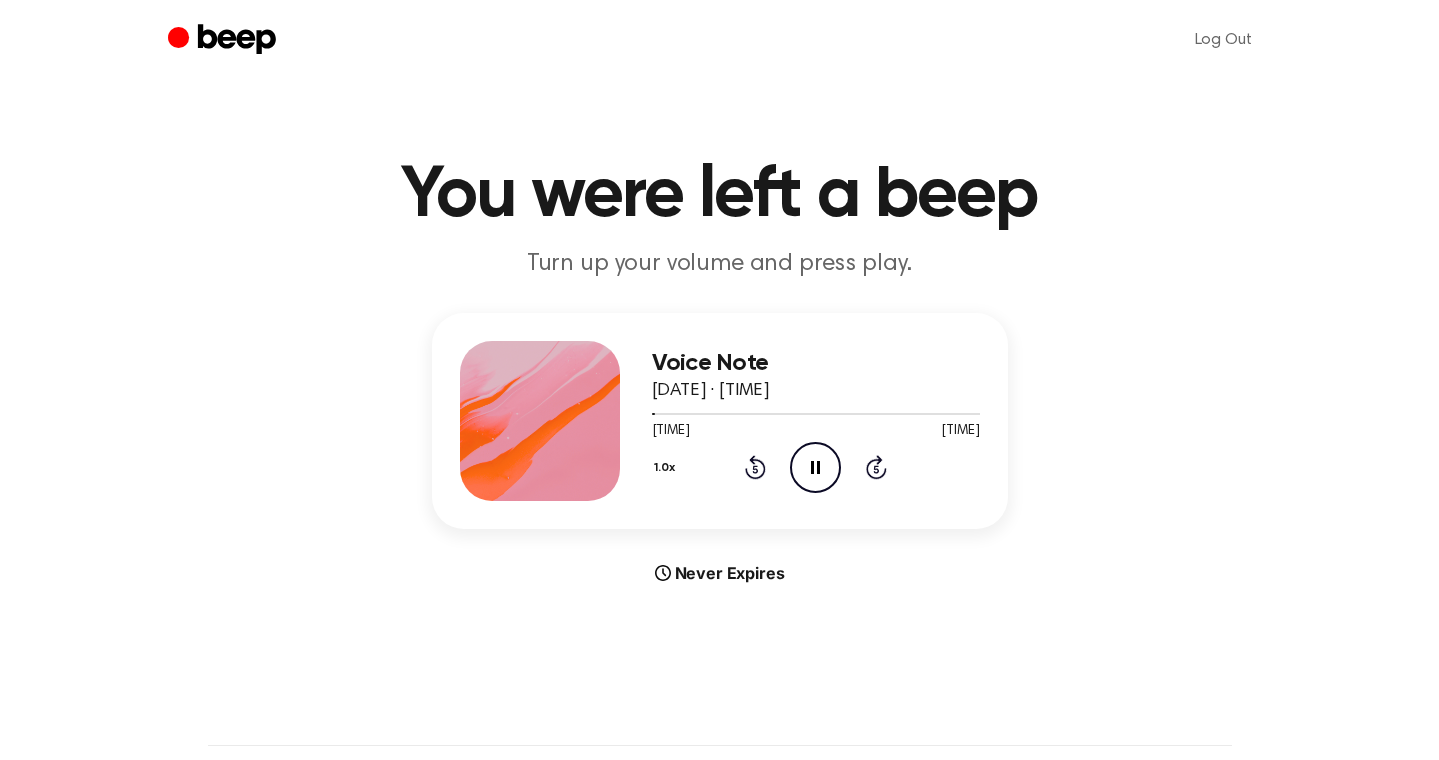 click on "1.0x Rewind 5 seconds Pause Audio Skip 5 seconds" at bounding box center (816, 467) 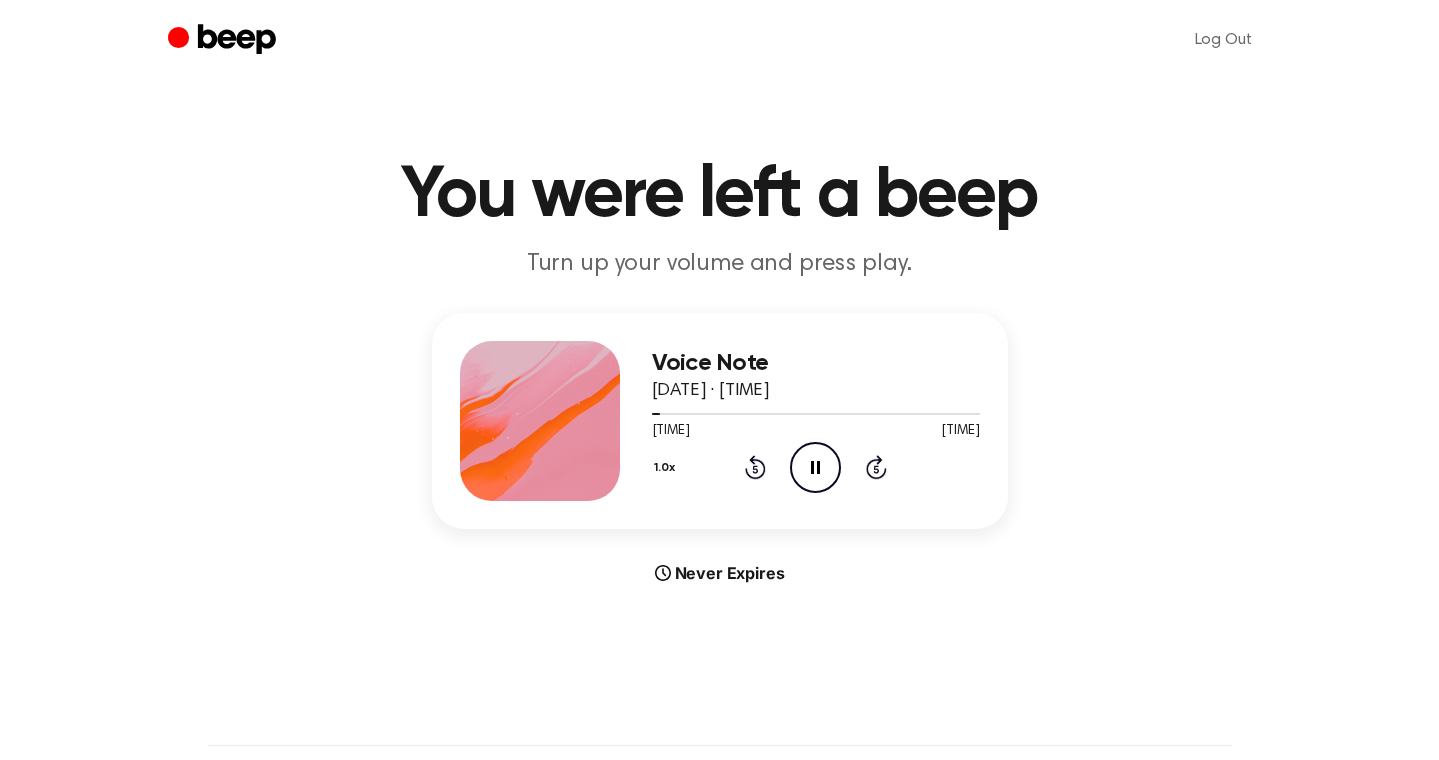 click on "Rewind 5 seconds" 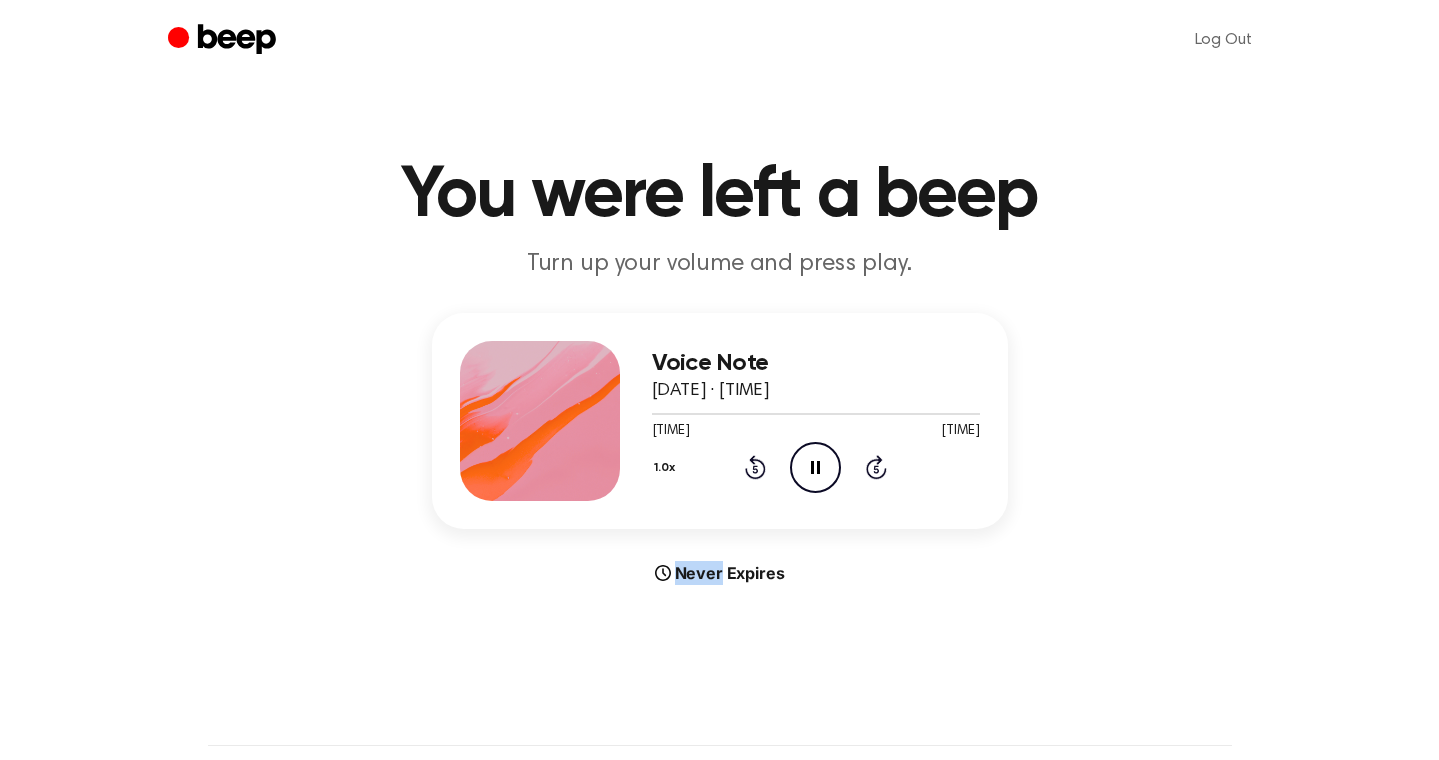 click on "Rewind 5 seconds" 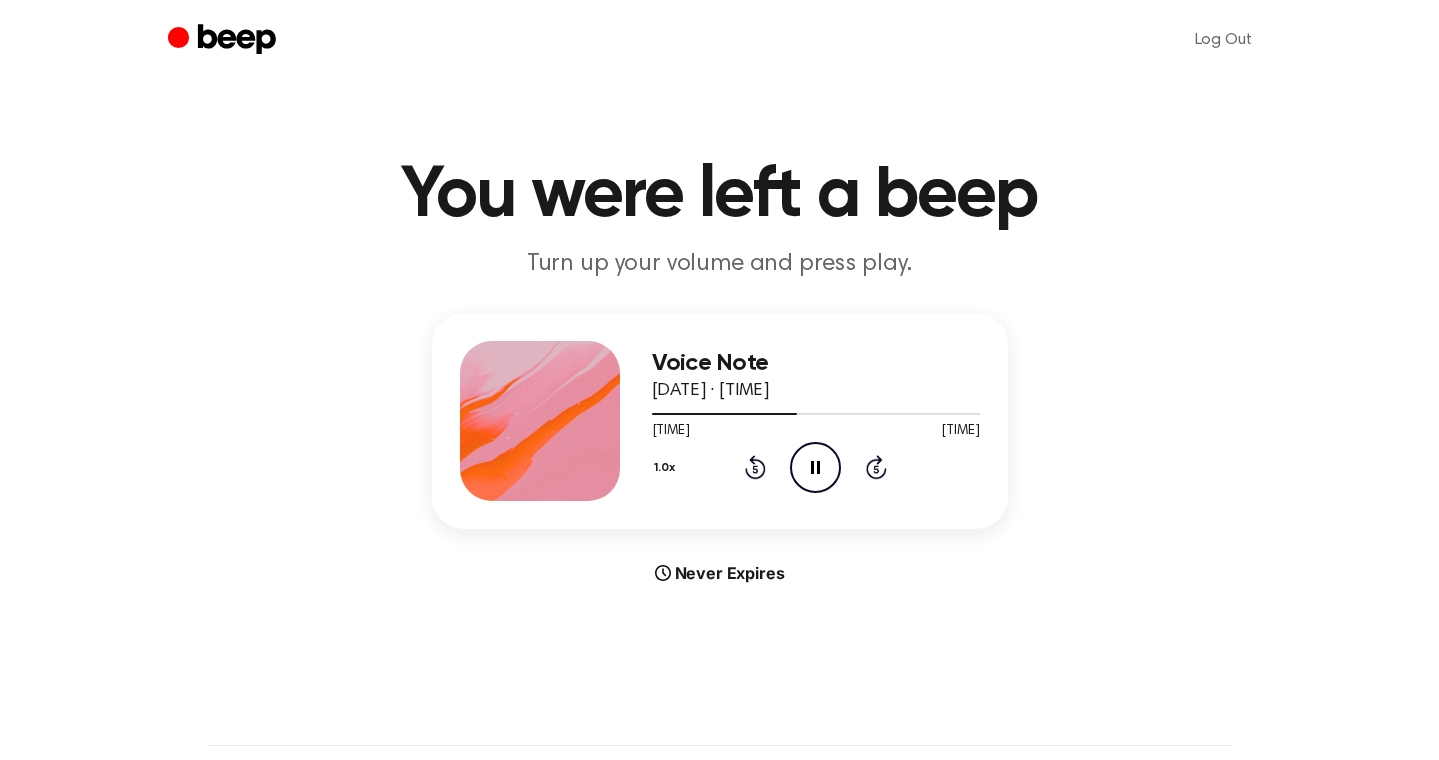 click 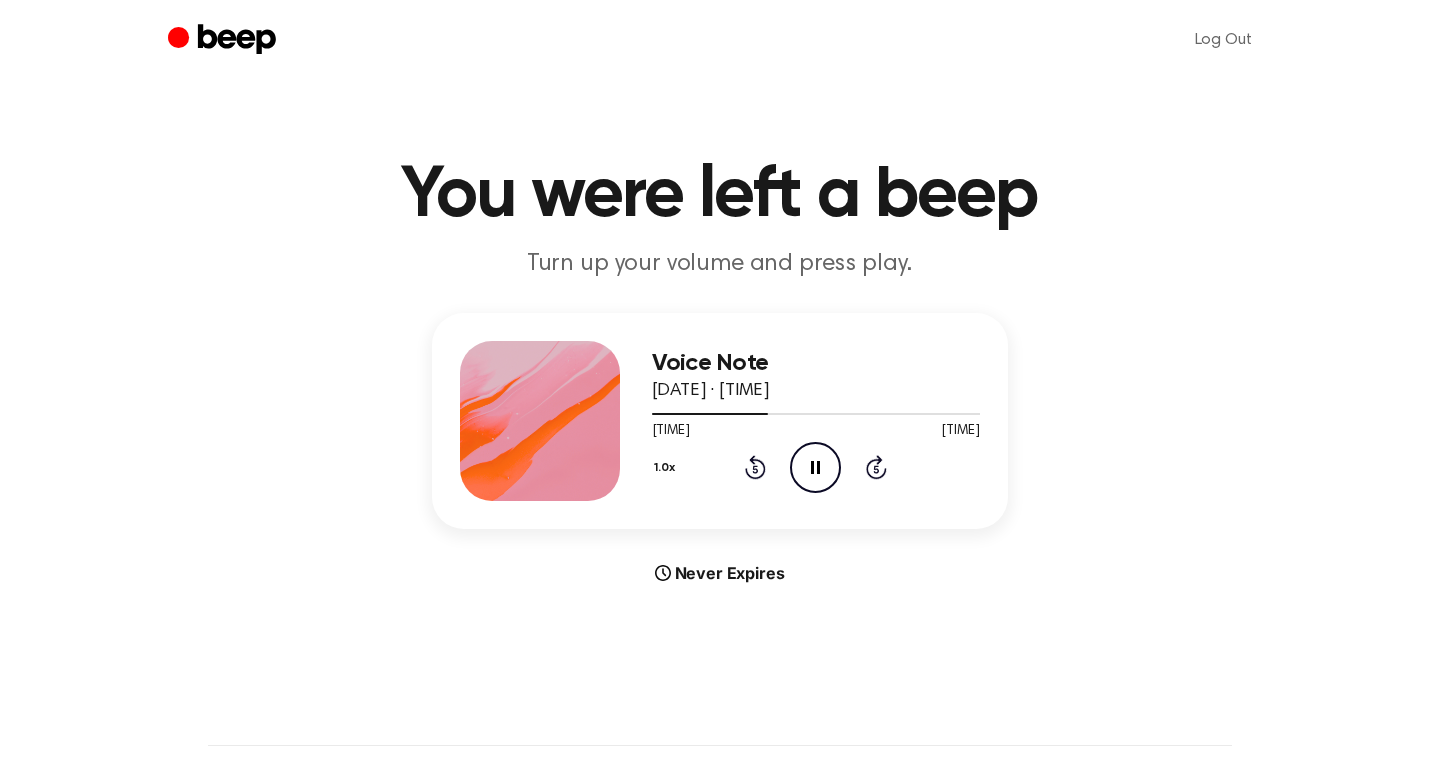 click on "Pause Audio" 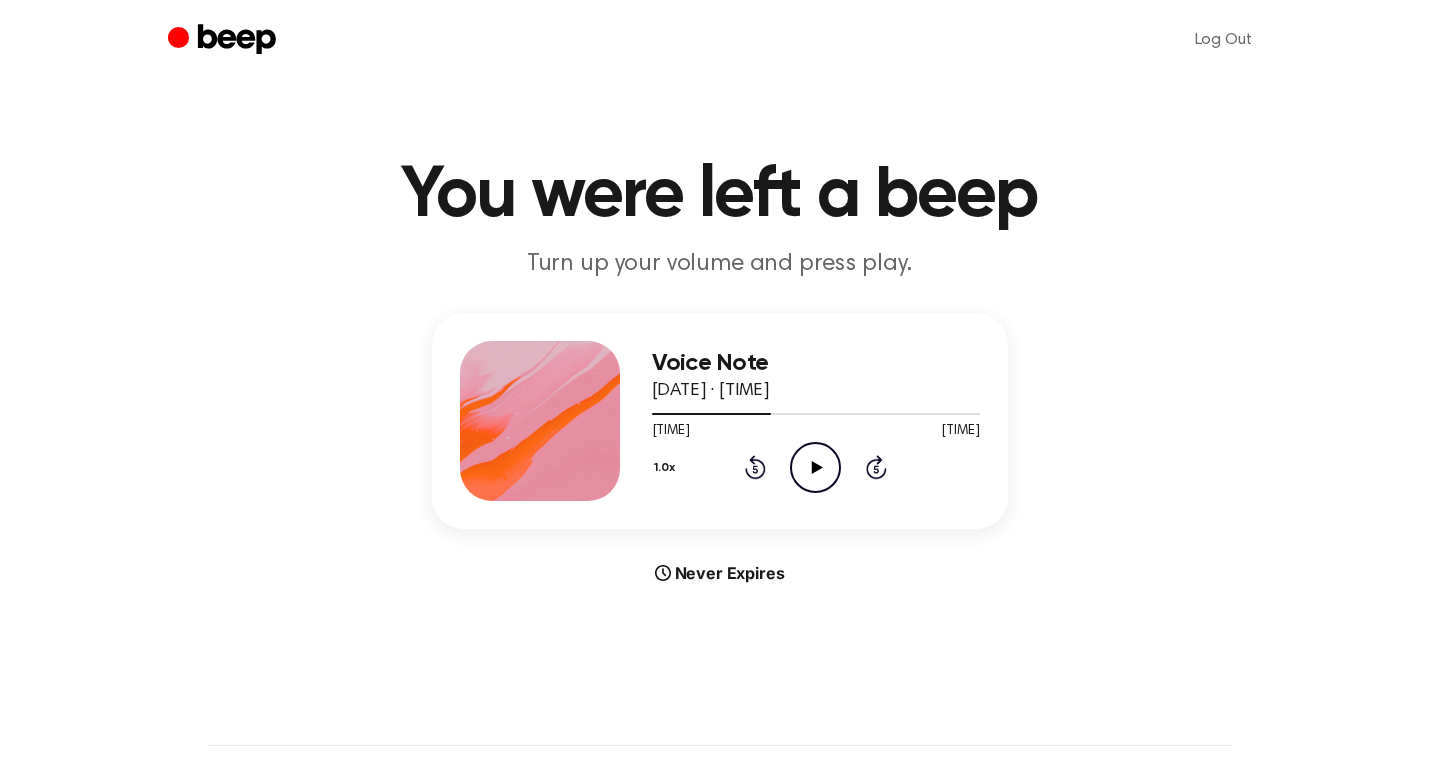 click on "Play Audio" 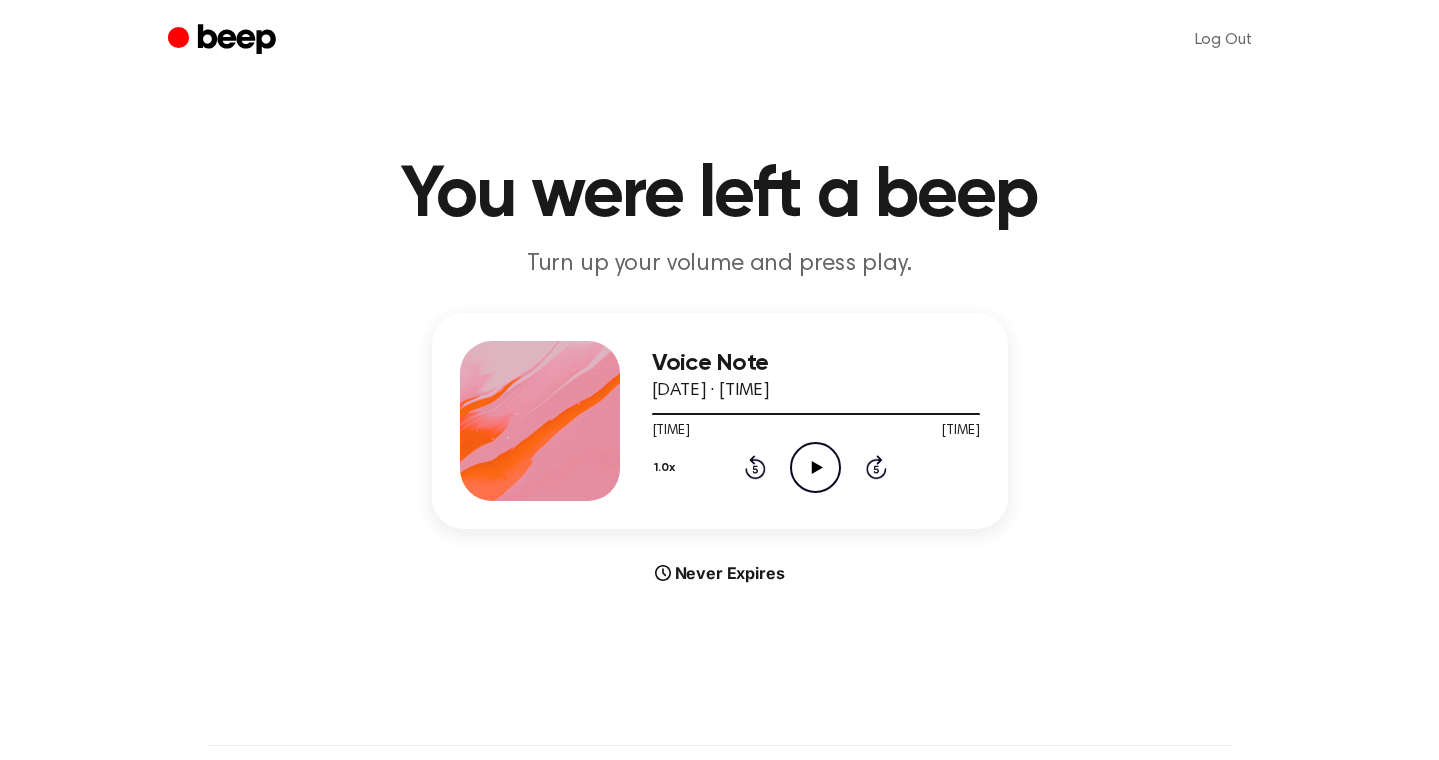 click on "Play Audio" 